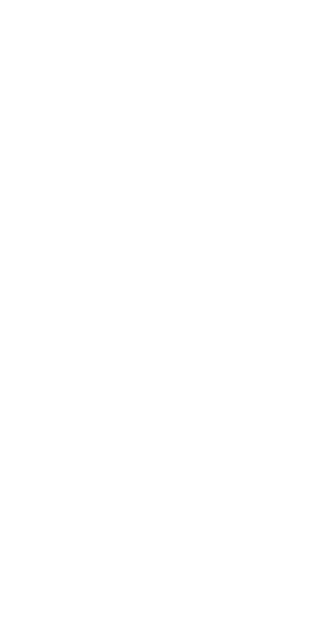 scroll, scrollTop: 0, scrollLeft: 0, axis: both 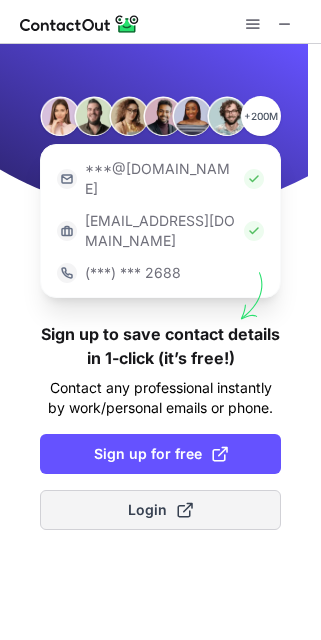 click on "Login" at bounding box center [160, 510] 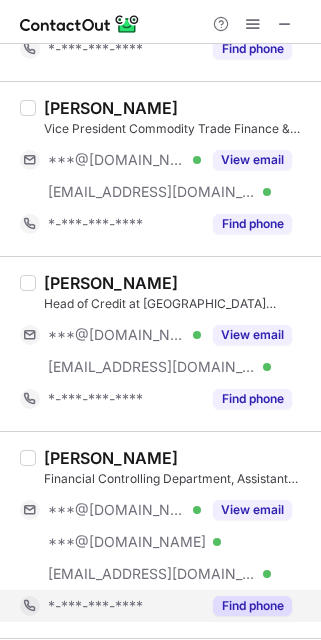 scroll, scrollTop: 3369, scrollLeft: 0, axis: vertical 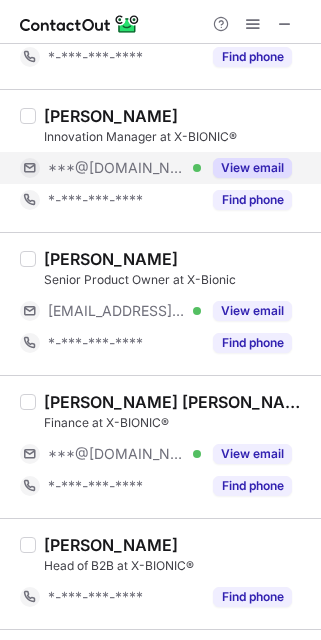 click on "***@[DOMAIN_NAME]" at bounding box center (117, 168) 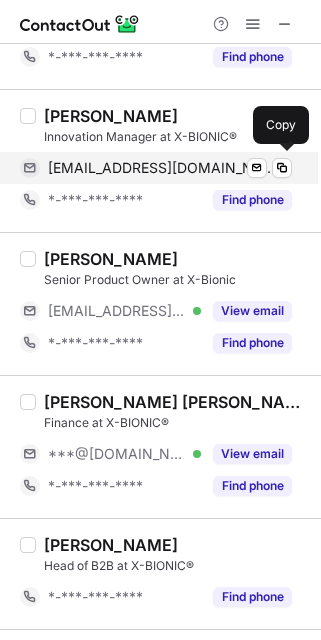 click on "matteofontanari1988@gmail.com" at bounding box center (162, 168) 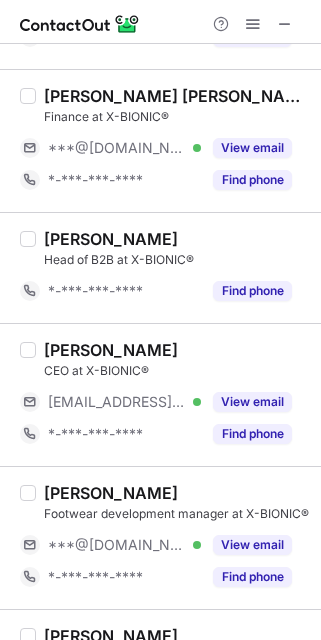scroll, scrollTop: 559, scrollLeft: 0, axis: vertical 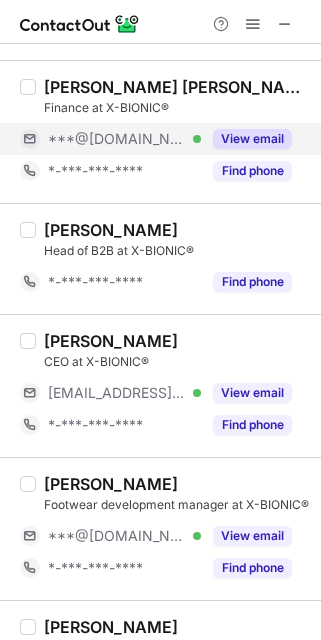 click on "***@gmail.com" at bounding box center [117, 139] 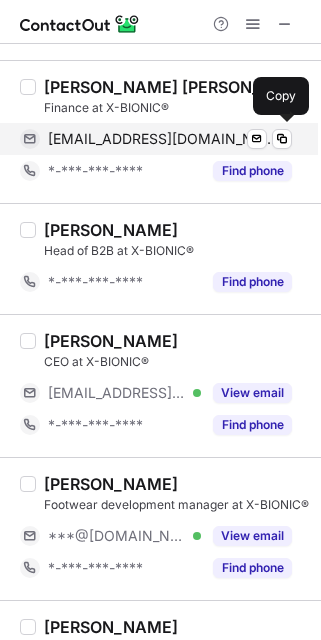 click on "alejandrodominguezdesosa@gmail.com" at bounding box center (162, 139) 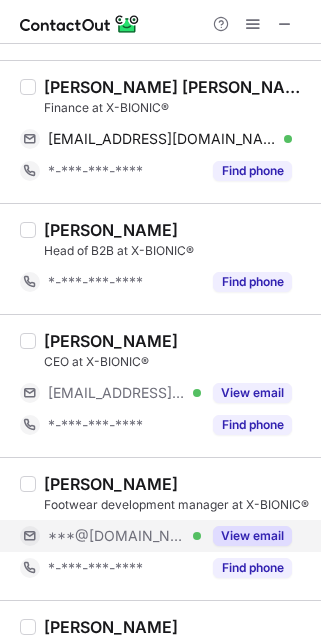 click on "***@gmail.com Verified" at bounding box center [110, 536] 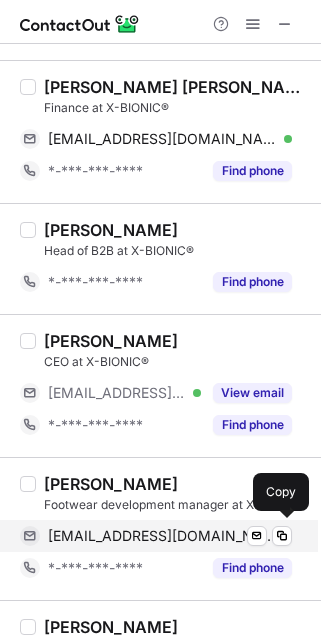 click on "markcurly@gmail.com" at bounding box center (162, 536) 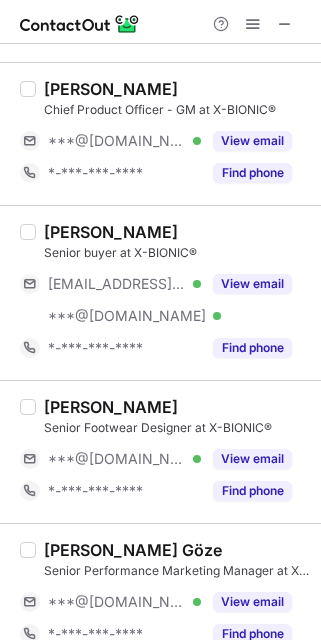 scroll, scrollTop: 1569, scrollLeft: 0, axis: vertical 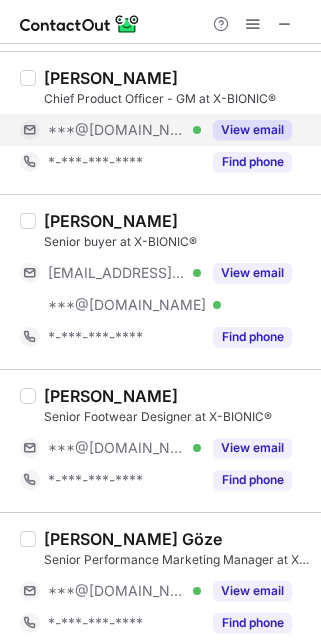 click on "***@hotmail.it Verified" at bounding box center (124, 130) 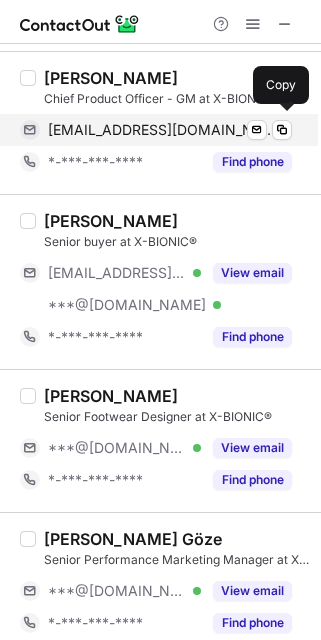 click on "flavioguarnier@hotmail.it" at bounding box center (162, 130) 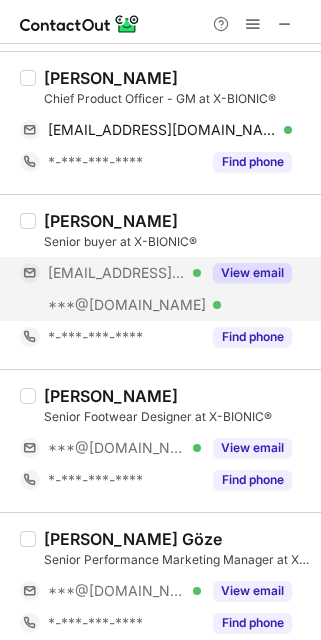 click on "***@hotmail.it Verified" at bounding box center (110, 305) 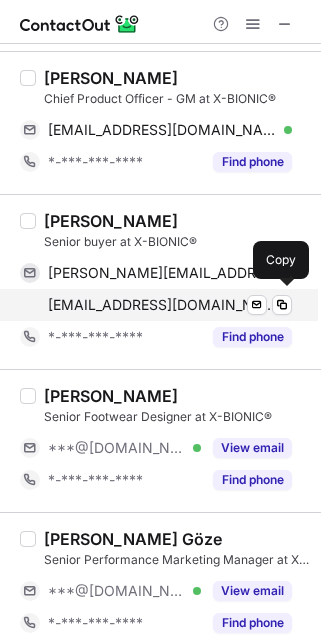 click on "marrakash_@hotmail.it" at bounding box center [162, 305] 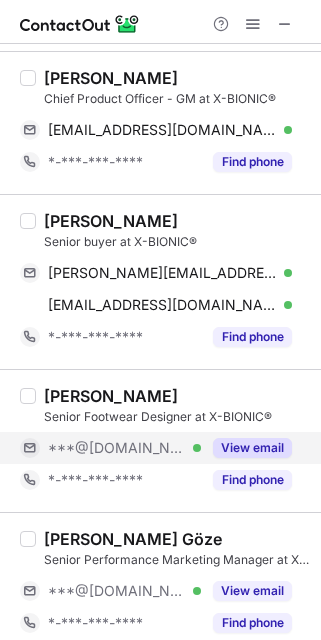 click on "***@[DOMAIN_NAME]" at bounding box center (117, 448) 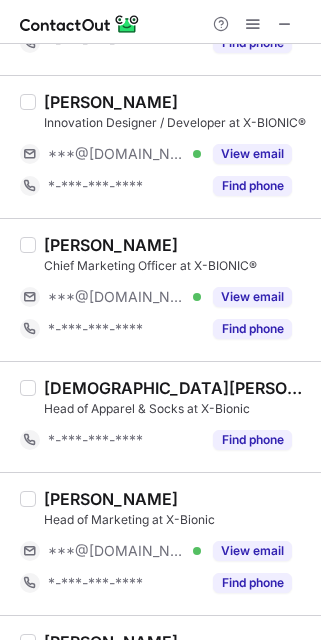 scroll, scrollTop: 2806, scrollLeft: 0, axis: vertical 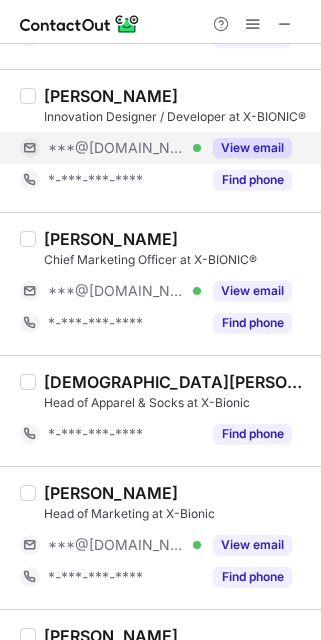 click on "***@[DOMAIN_NAME]" at bounding box center (117, 148) 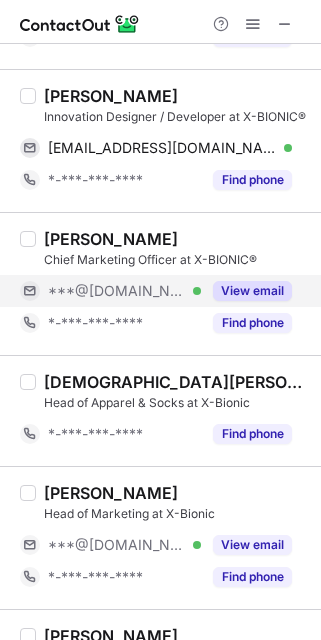 click on "***@[DOMAIN_NAME]" at bounding box center [117, 291] 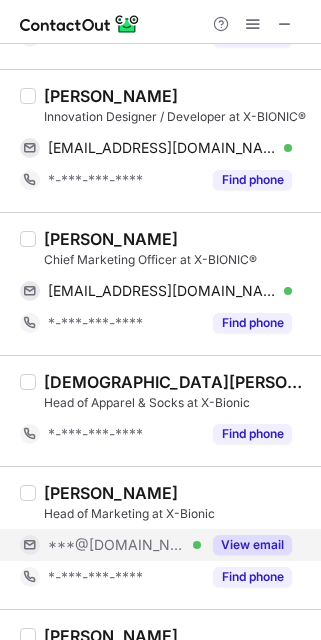 click on "***@[DOMAIN_NAME]" at bounding box center [117, 545] 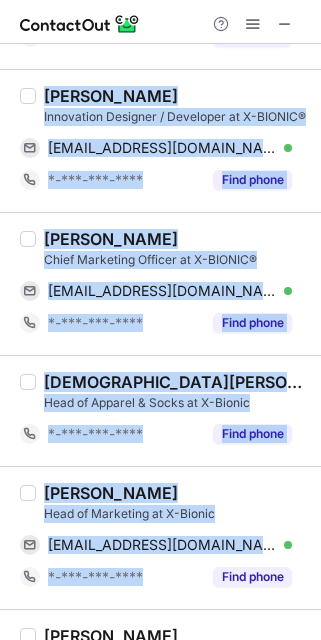 drag, startPoint x: 154, startPoint y: 596, endPoint x: 44, endPoint y: 96, distance: 511.95703 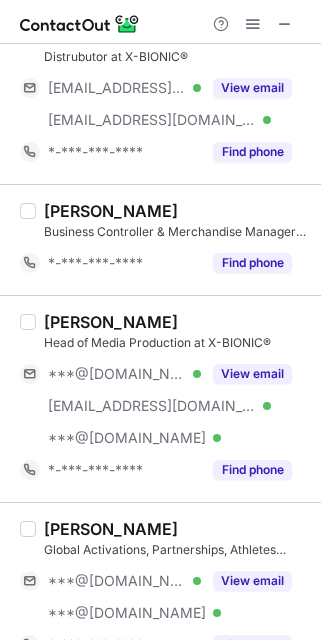 scroll, scrollTop: 0, scrollLeft: 0, axis: both 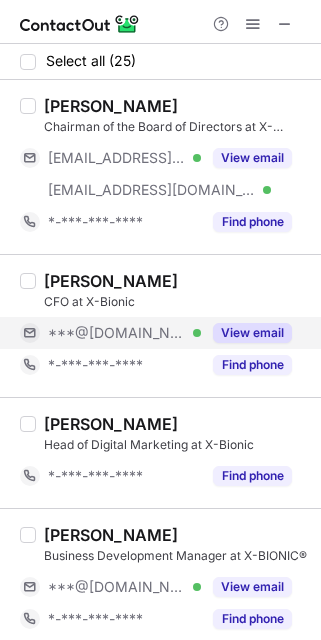 click on "***@[DOMAIN_NAME]" at bounding box center [117, 333] 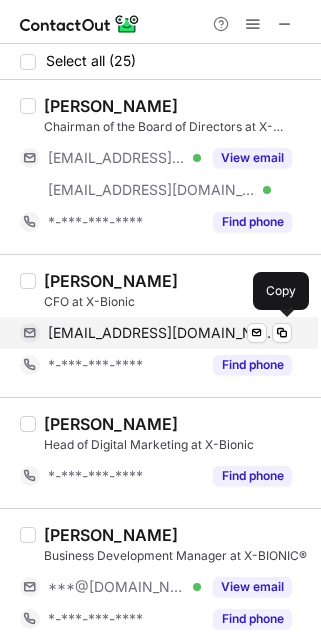 click on "stefaniekniepen@gmail.com" at bounding box center [162, 333] 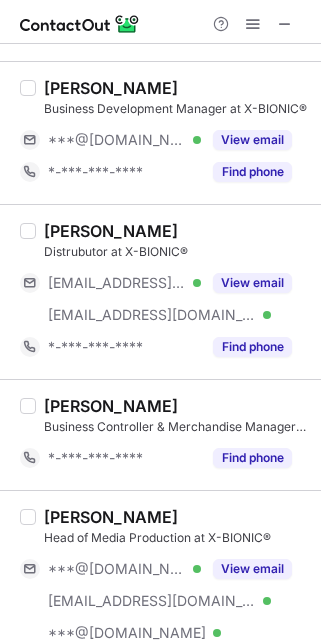scroll, scrollTop: 468, scrollLeft: 0, axis: vertical 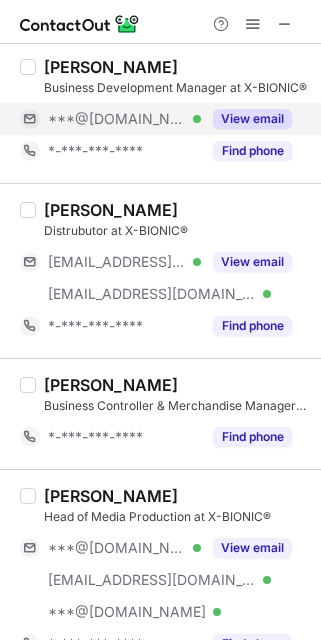 click on "***@gmail.com Verified" at bounding box center (110, 119) 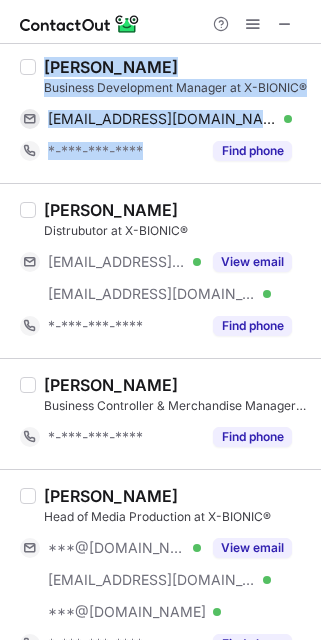 drag, startPoint x: 103, startPoint y: 171, endPoint x: 36, endPoint y: 69, distance: 122.03688 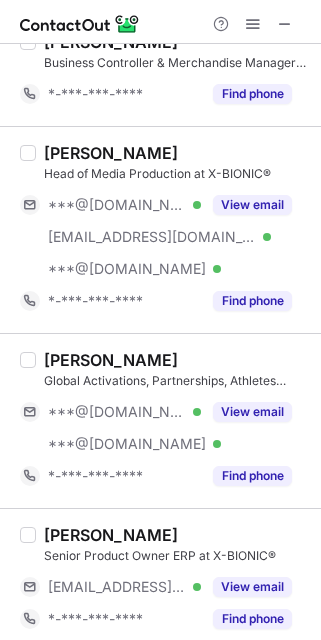 scroll, scrollTop: 882, scrollLeft: 0, axis: vertical 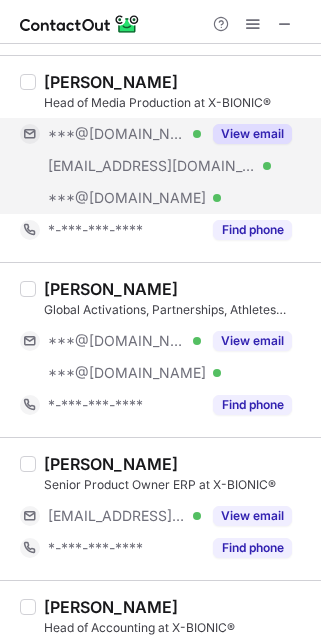 click on "***@tristanpaviot.com" at bounding box center (152, 166) 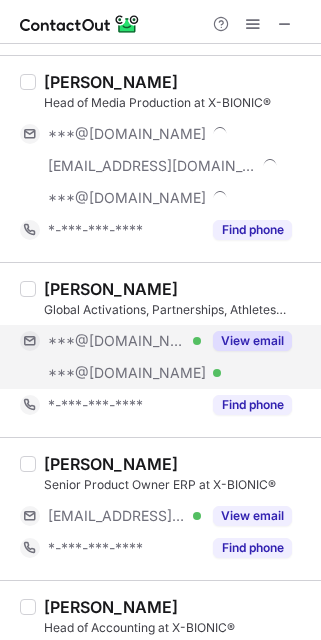 click on "***@hotmail.com Verified" at bounding box center (110, 373) 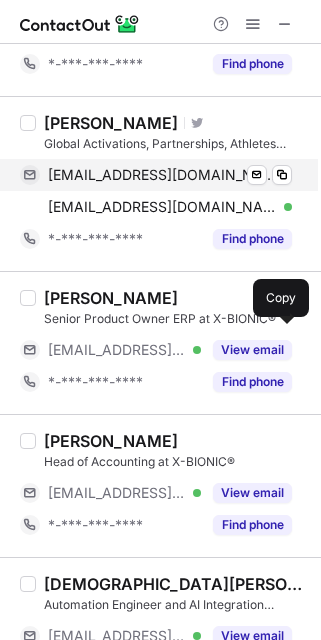 scroll, scrollTop: 1068, scrollLeft: 0, axis: vertical 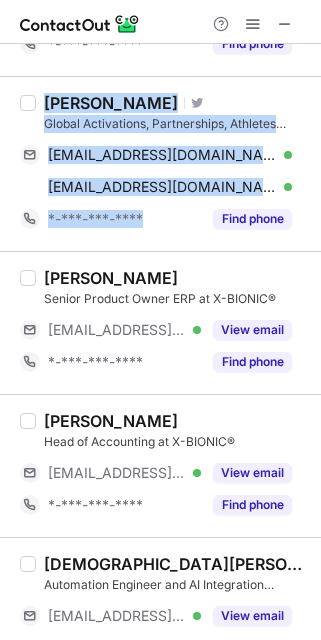 drag, startPoint x: 123, startPoint y: 241, endPoint x: 15, endPoint y: 84, distance: 190.55971 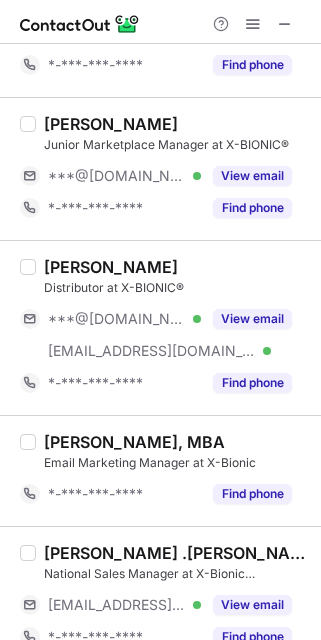 scroll, scrollTop: 2145, scrollLeft: 0, axis: vertical 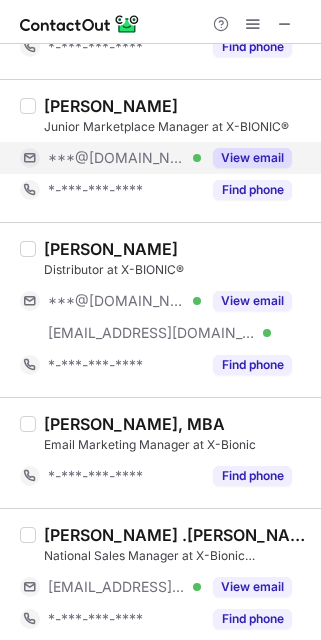 click on "***@gmail.com" at bounding box center [117, 158] 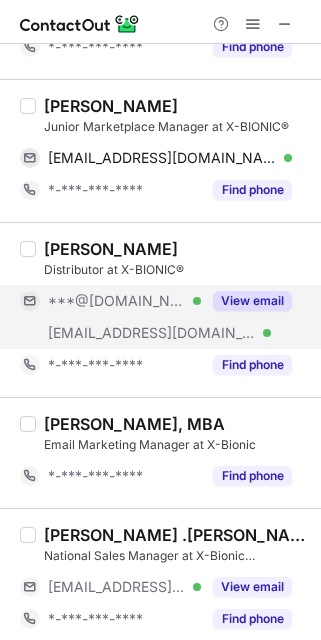 click on "***@gmail.com" at bounding box center (117, 301) 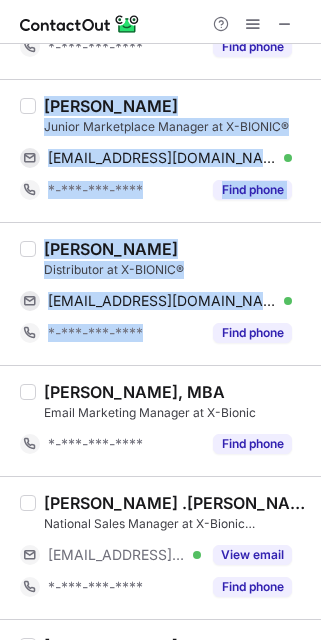 drag, startPoint x: 127, startPoint y: 349, endPoint x: 48, endPoint y: 97, distance: 264.09277 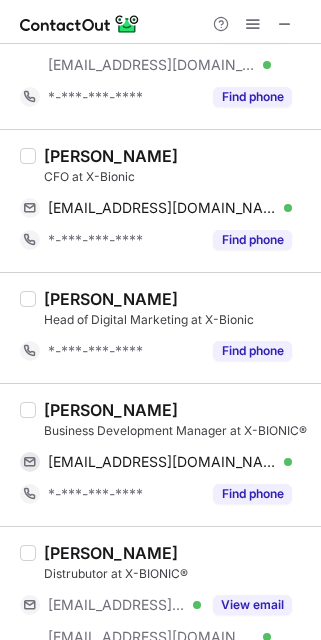scroll, scrollTop: 0, scrollLeft: 0, axis: both 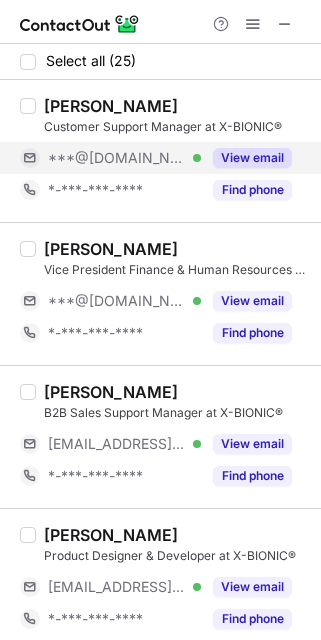 click on "***@gmail.com" at bounding box center (117, 158) 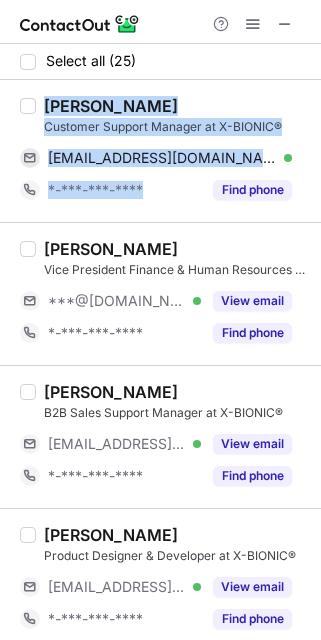 drag, startPoint x: 131, startPoint y: 220, endPoint x: 38, endPoint y: 96, distance: 155 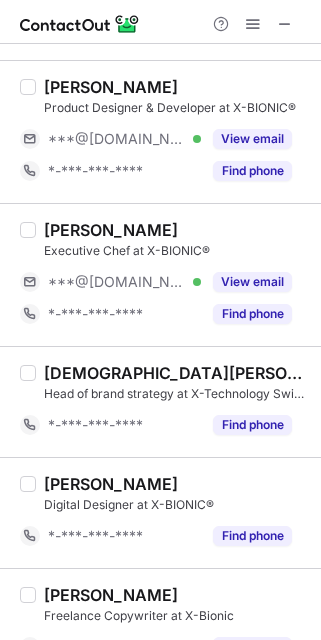 scroll, scrollTop: 996, scrollLeft: 0, axis: vertical 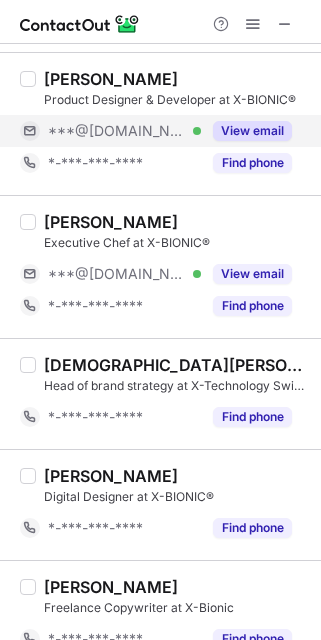 click on "***@[DOMAIN_NAME]" at bounding box center [117, 131] 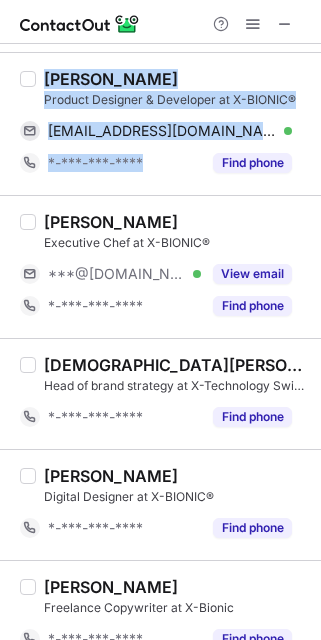 drag, startPoint x: 133, startPoint y: 176, endPoint x: 48, endPoint y: 85, distance: 124.52309 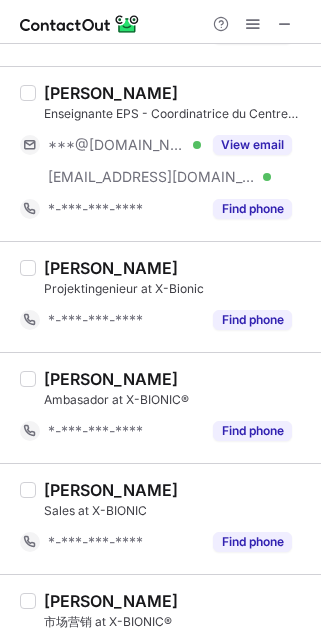 scroll, scrollTop: 2226, scrollLeft: 0, axis: vertical 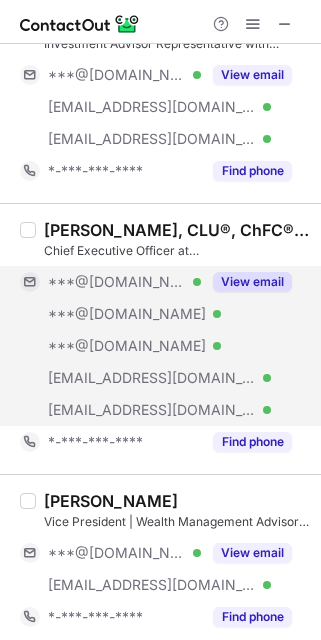 click on "***@aol.com" at bounding box center [127, 346] 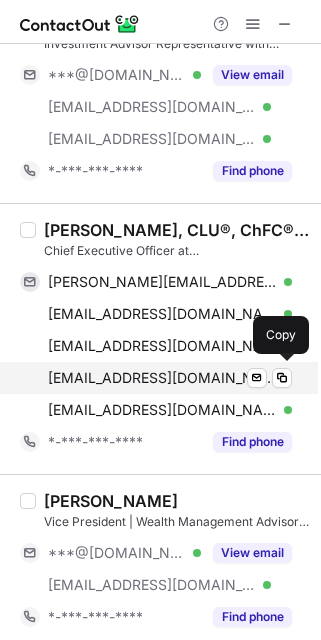scroll, scrollTop: 0, scrollLeft: 0, axis: both 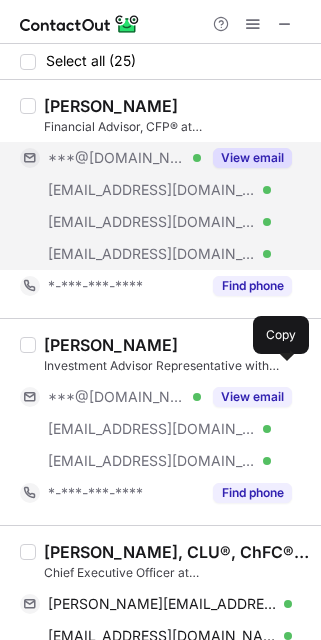 click on "***@sarkfinancial.com" at bounding box center [152, 190] 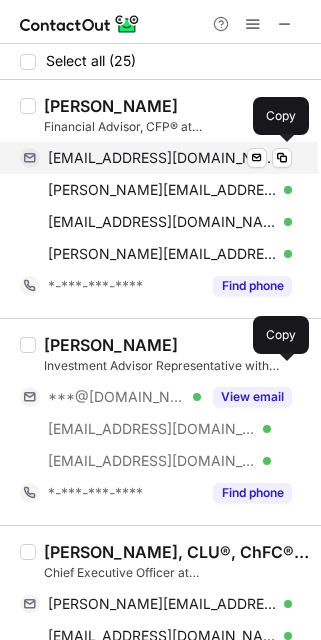 click on "rpsark@gmail.com" at bounding box center [162, 158] 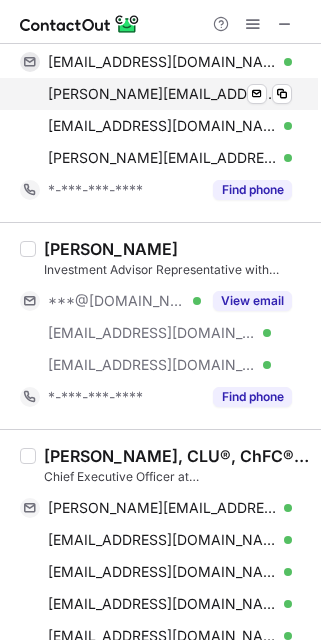 scroll, scrollTop: 148, scrollLeft: 0, axis: vertical 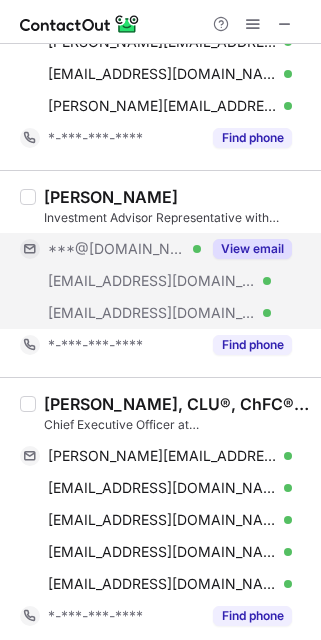 click on "[EMAIL_ADDRESS][DOMAIN_NAME]" at bounding box center (152, 281) 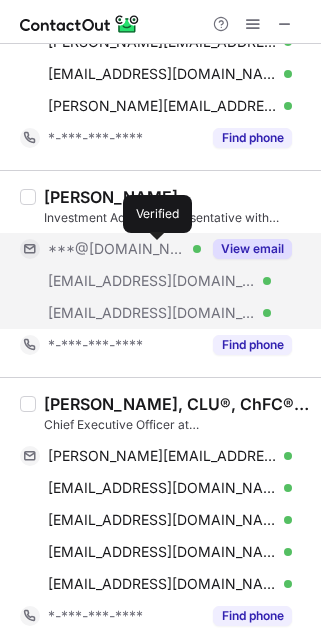 click at bounding box center (197, 249) 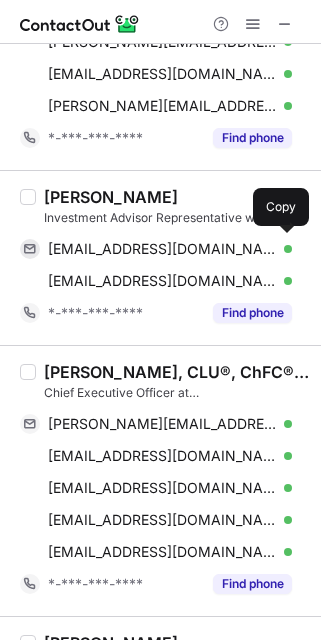 click on "paulkaye@gmail.com" at bounding box center (162, 249) 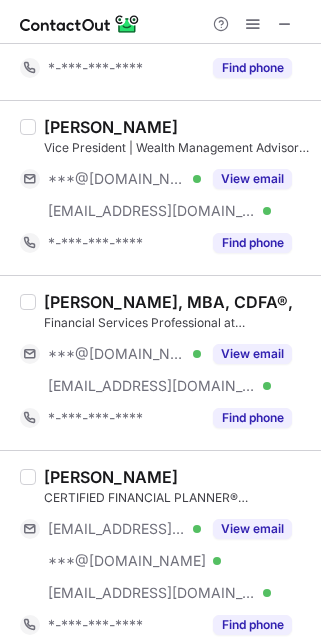 scroll, scrollTop: 720, scrollLeft: 0, axis: vertical 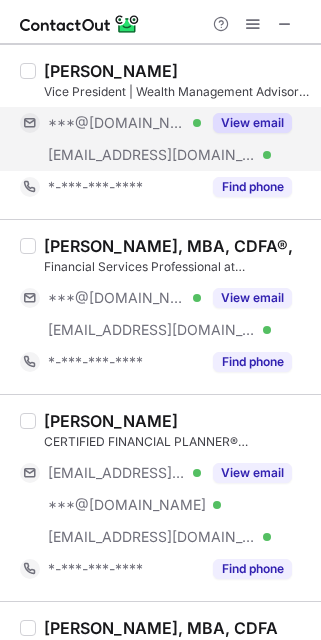 click on "***@sagientfs.com" at bounding box center [152, 155] 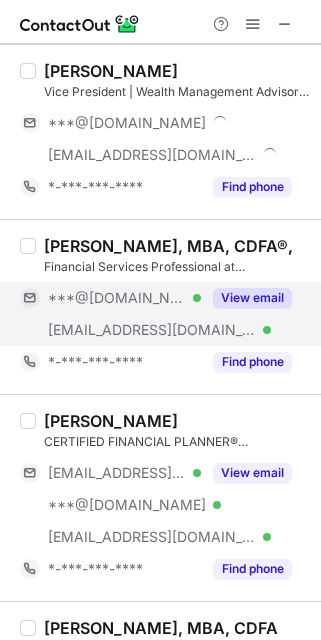 click on "***@gmail.com" at bounding box center (117, 298) 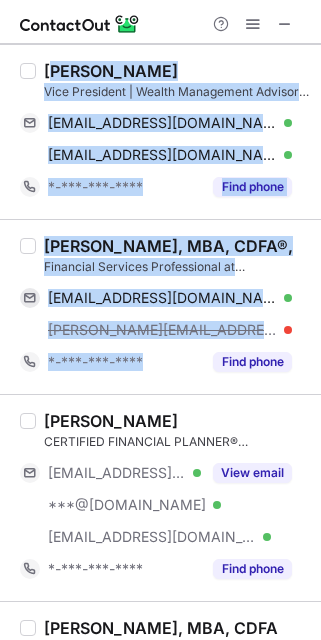 drag, startPoint x: 130, startPoint y: 377, endPoint x: 50, endPoint y: 65, distance: 322.09314 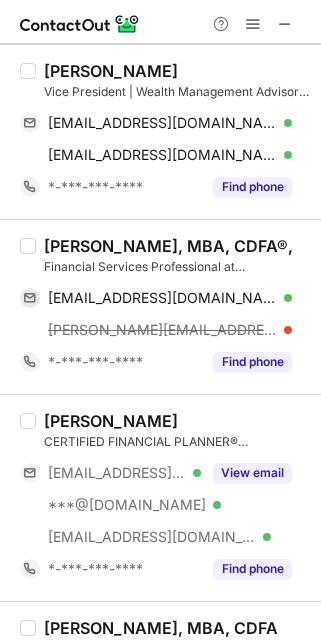 click on "CERTIFIED FINANCIAL PLANNER® professional at Sagient" at bounding box center (176, 442) 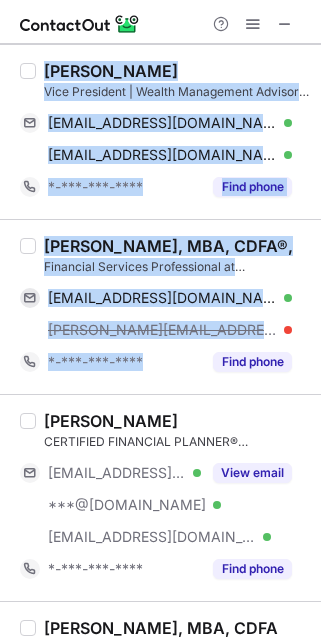 drag, startPoint x: 96, startPoint y: 385, endPoint x: 35, endPoint y: 80, distance: 311.0402 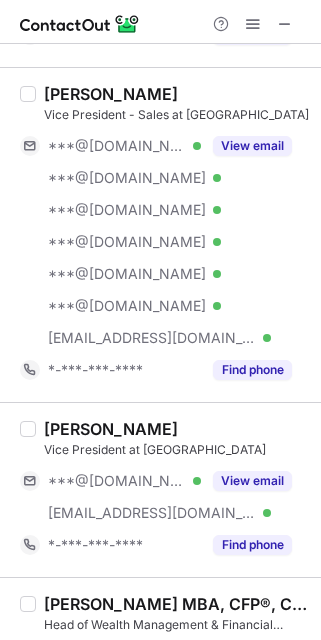 scroll, scrollTop: 1368, scrollLeft: 0, axis: vertical 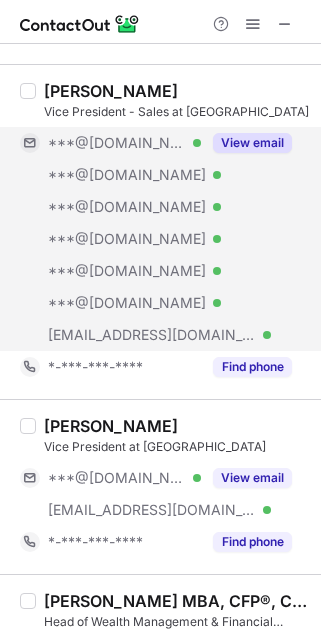 click on "***@yahoo.com Verified" at bounding box center [110, 271] 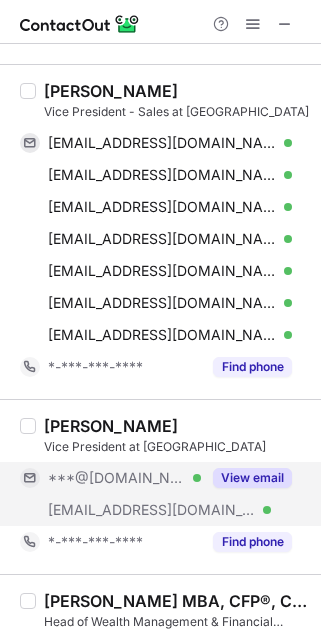click on "***@financialguide.com Verified" at bounding box center [110, 510] 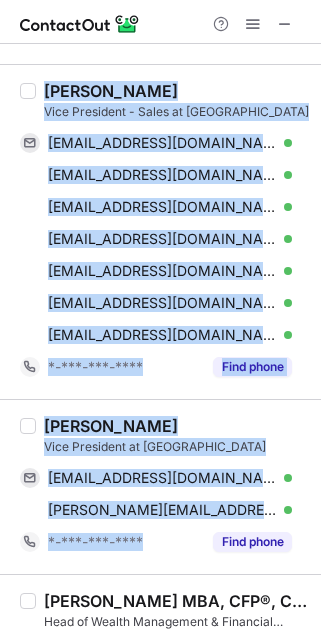 drag, startPoint x: 134, startPoint y: 557, endPoint x: 37, endPoint y: 89, distance: 477.94666 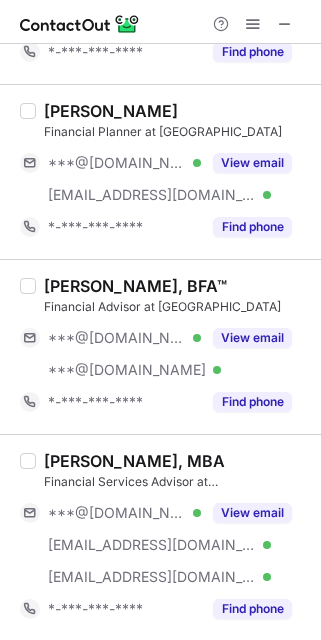 scroll, scrollTop: 2007, scrollLeft: 0, axis: vertical 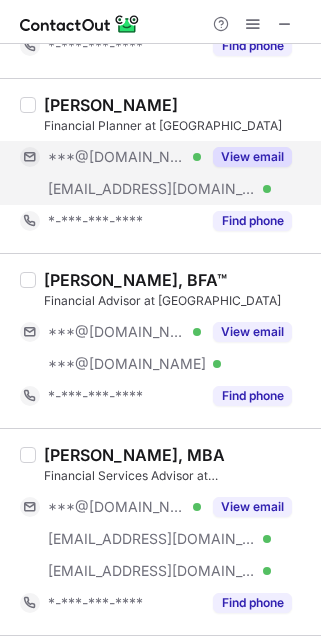 click on "***@gmail.com" at bounding box center [117, 157] 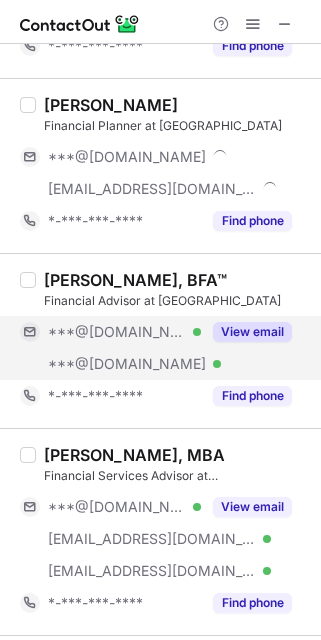 click on "***@gmail.com" at bounding box center [117, 332] 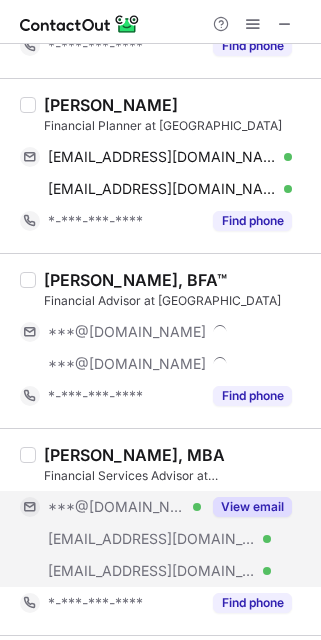 click on "***@att.net" at bounding box center [152, 539] 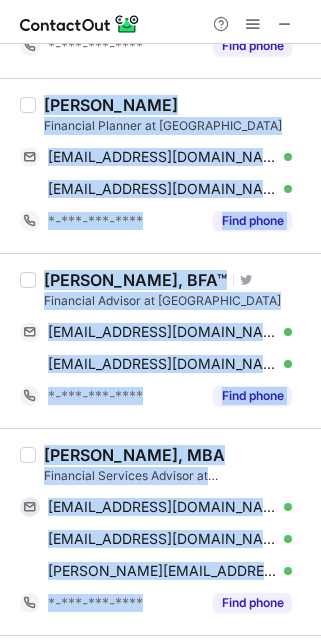drag, startPoint x: 116, startPoint y: 624, endPoint x: 47, endPoint y: 102, distance: 526.5406 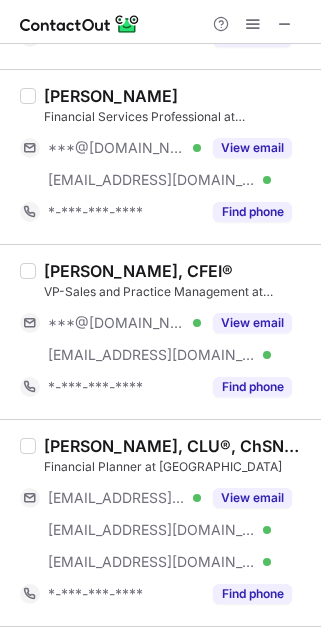 scroll, scrollTop: 3058, scrollLeft: 0, axis: vertical 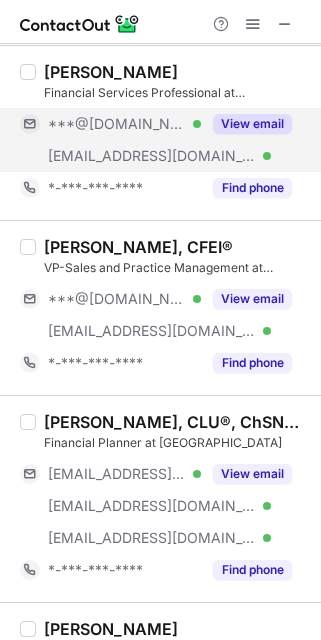 click on "***@gmail.com Verified" at bounding box center (110, 124) 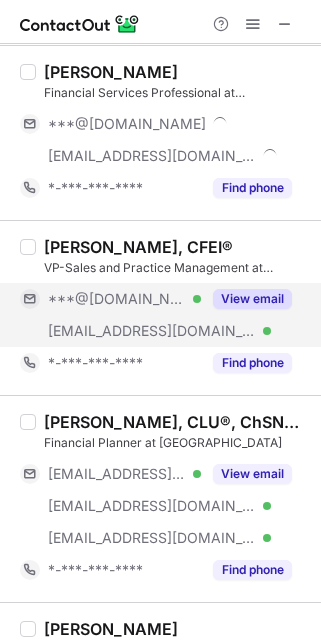 click on "***@sagientfs.com" at bounding box center [152, 331] 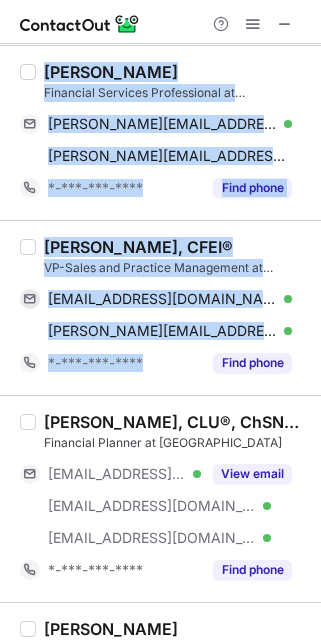drag, startPoint x: 157, startPoint y: 373, endPoint x: 45, endPoint y: 70, distance: 323.03714 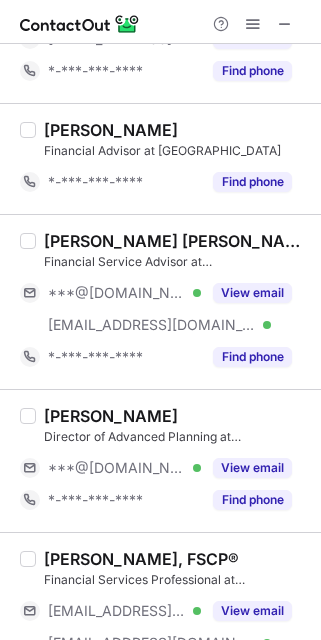 scroll, scrollTop: 3870, scrollLeft: 0, axis: vertical 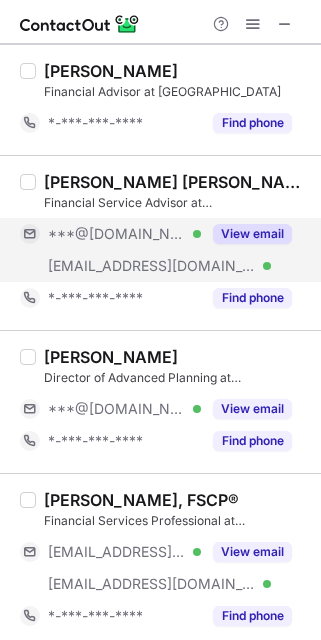 click on "***@gmail.com" at bounding box center [117, 234] 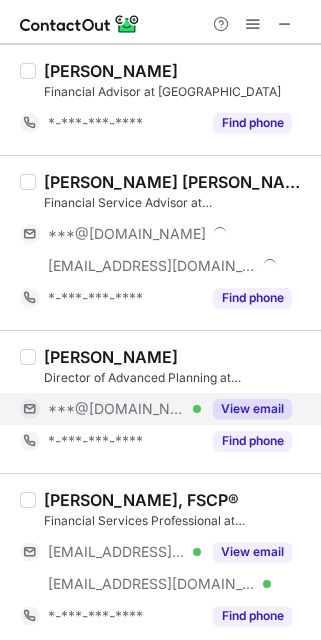 click on "***@gmail.com" at bounding box center (117, 409) 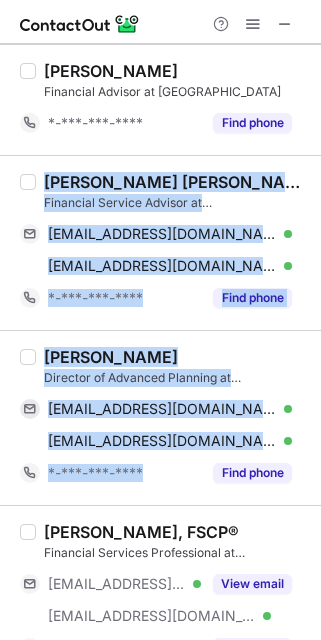 drag, startPoint x: 134, startPoint y: 486, endPoint x: 40, endPoint y: 163, distance: 336.40005 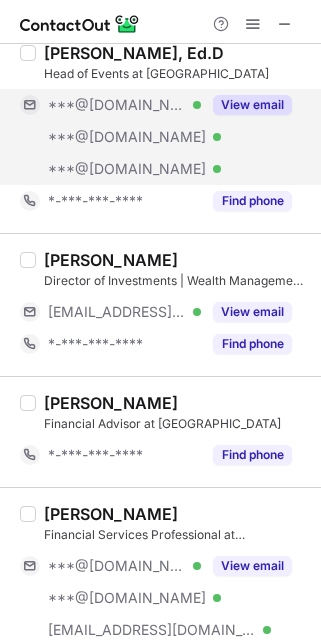 scroll, scrollTop: 424, scrollLeft: 0, axis: vertical 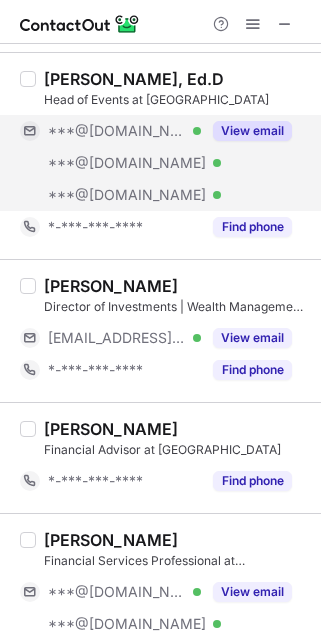 click on "***@gmail.com Verified" at bounding box center [110, 163] 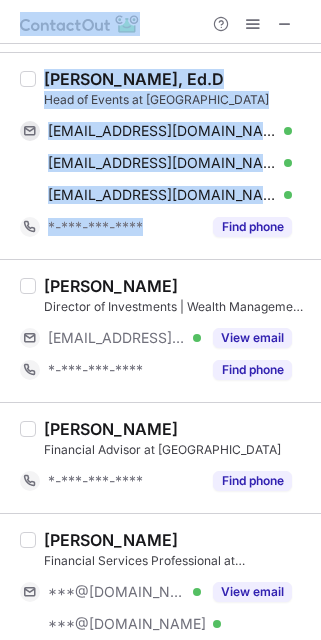 scroll, scrollTop: 0, scrollLeft: 0, axis: both 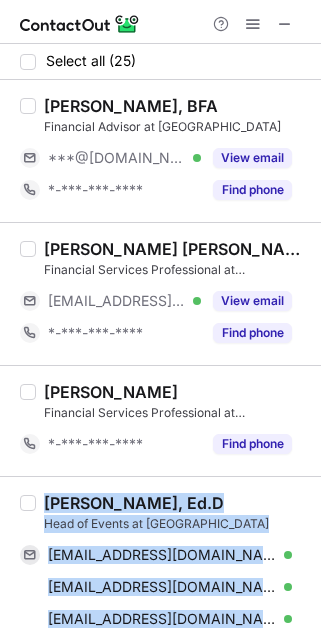 drag, startPoint x: 133, startPoint y: 244, endPoint x: 37, endPoint y: 507, distance: 279.9732 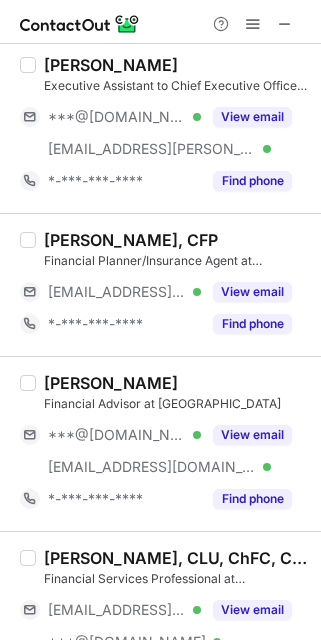 scroll, scrollTop: 1347, scrollLeft: 0, axis: vertical 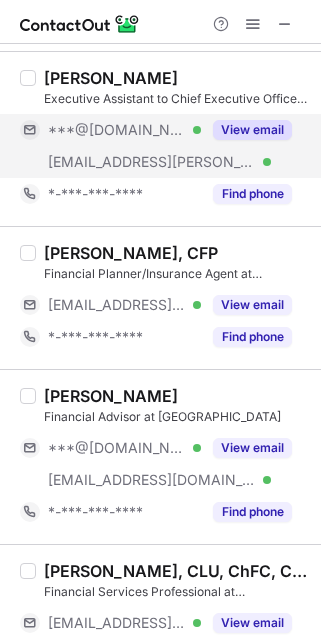 click on "***@altig.com" at bounding box center [152, 162] 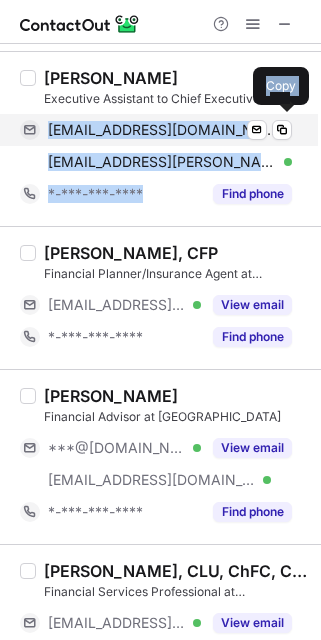 drag, startPoint x: 118, startPoint y: 214, endPoint x: 46, endPoint y: 129, distance: 111.39569 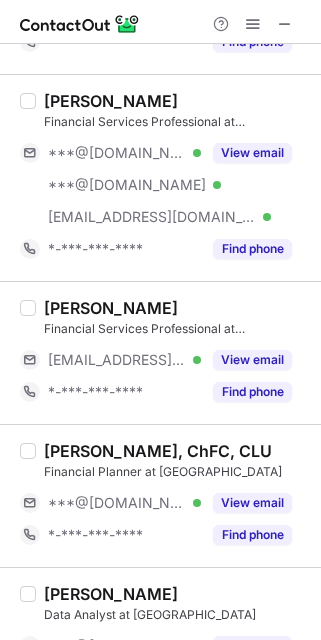 scroll, scrollTop: 2091, scrollLeft: 0, axis: vertical 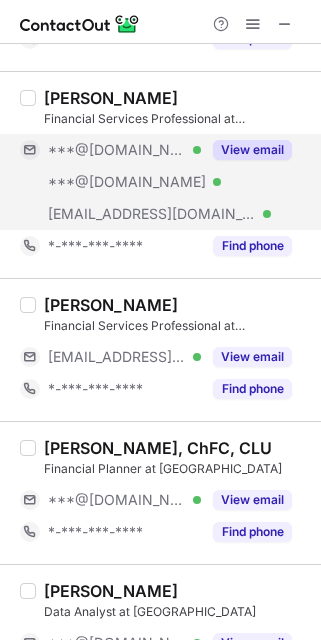 click on "***@gmail.com" at bounding box center (117, 150) 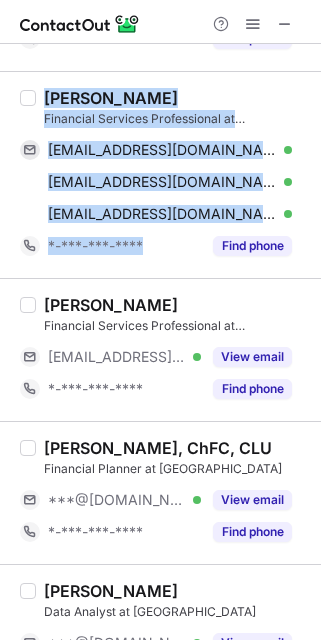 drag, startPoint x: 71, startPoint y: 271, endPoint x: 45, endPoint y: 91, distance: 181.86809 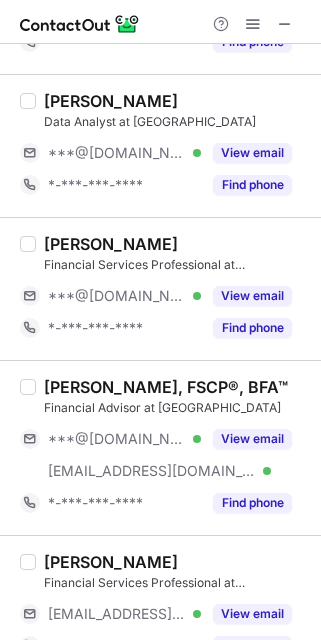 scroll, scrollTop: 2583, scrollLeft: 0, axis: vertical 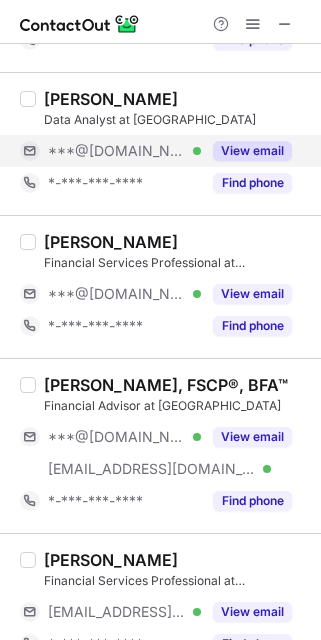 click on "***@gmail.com" at bounding box center (117, 151) 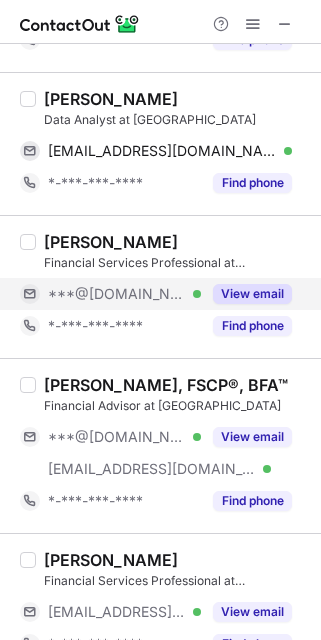 click on "***@gmail.com Verified" at bounding box center (110, 294) 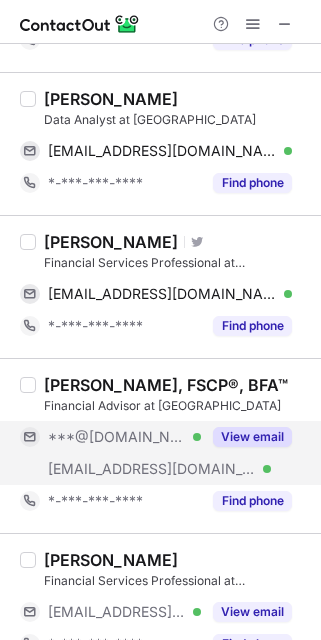click on "***@financialguide.com" at bounding box center [152, 469] 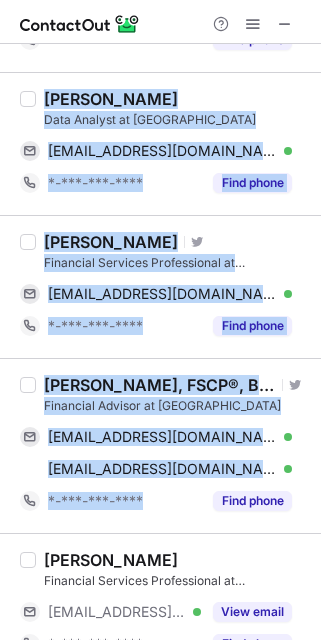drag, startPoint x: 125, startPoint y: 517, endPoint x: 38, endPoint y: 94, distance: 431.85416 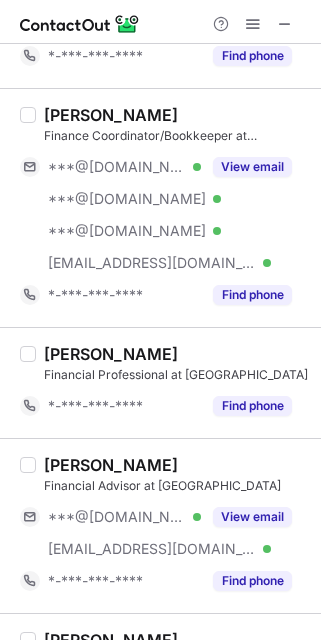 scroll, scrollTop: 3310, scrollLeft: 0, axis: vertical 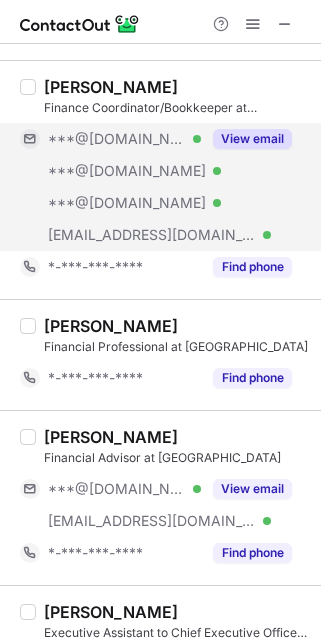 click on "***@msn.com Verified" at bounding box center (110, 171) 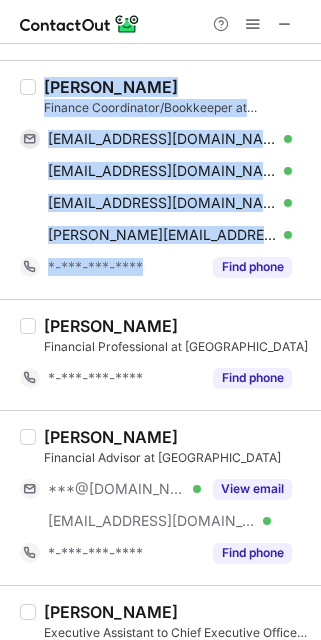 drag, startPoint x: 112, startPoint y: 285, endPoint x: 35, endPoint y: 87, distance: 212.44528 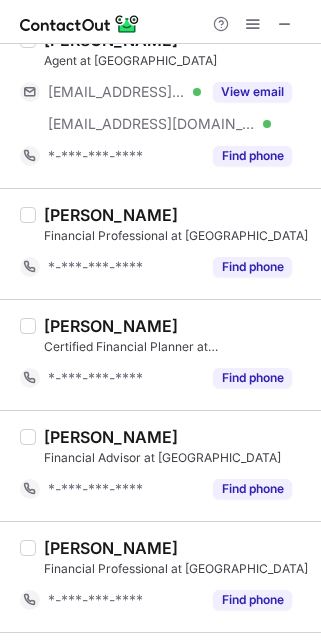 scroll, scrollTop: 784, scrollLeft: 0, axis: vertical 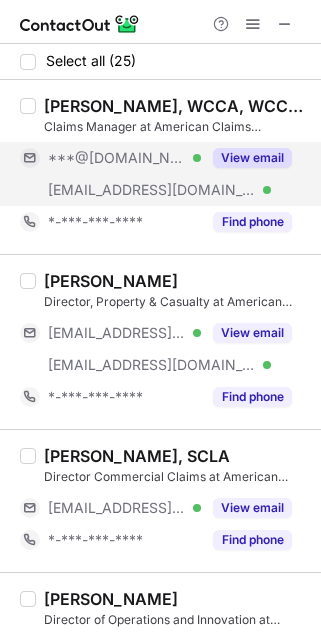 click on "***@icloud.com Verified" at bounding box center (110, 158) 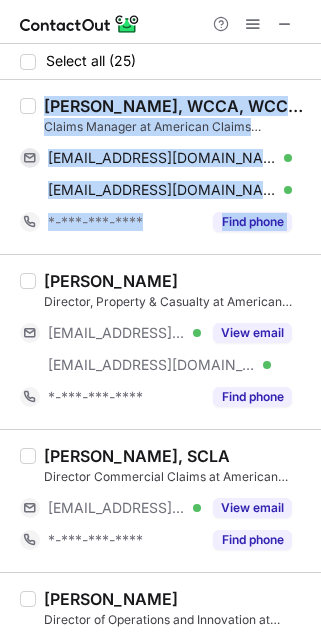 drag, startPoint x: 105, startPoint y: 257, endPoint x: 41, endPoint y: 93, distance: 176.04546 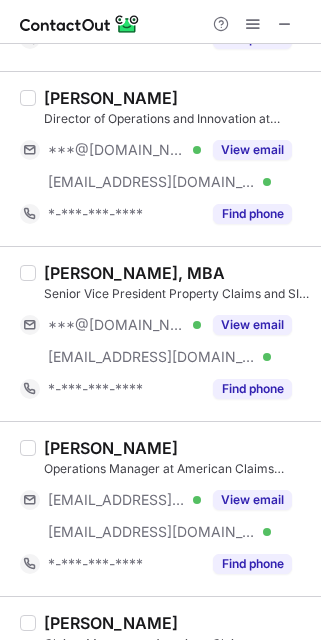 scroll, scrollTop: 504, scrollLeft: 0, axis: vertical 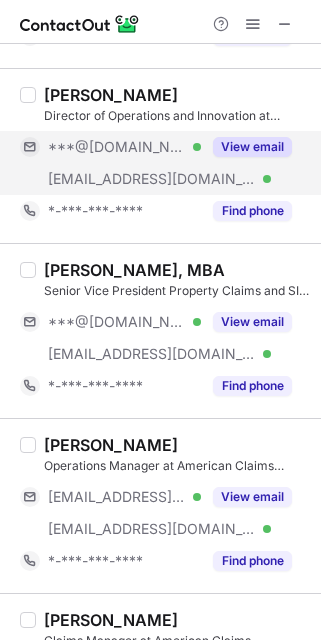click on "***@acmclaims.com" at bounding box center (152, 179) 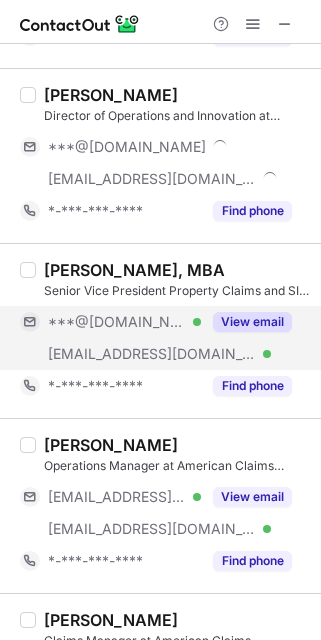 click on "***@acmclaims.com" at bounding box center (152, 354) 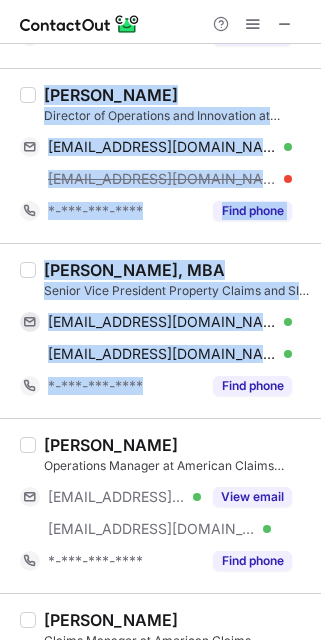 drag, startPoint x: 113, startPoint y: 414, endPoint x: 36, endPoint y: 94, distance: 329.1337 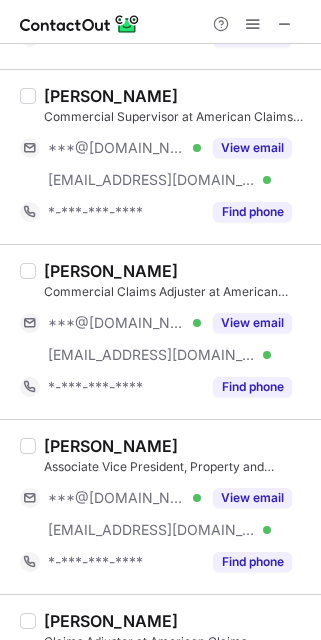 scroll, scrollTop: 1429, scrollLeft: 0, axis: vertical 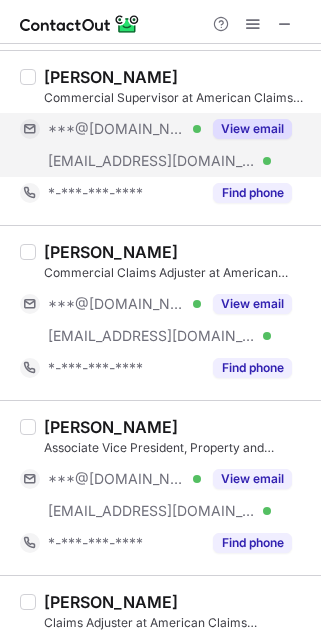 click on "***@aol.com Verified" at bounding box center (110, 129) 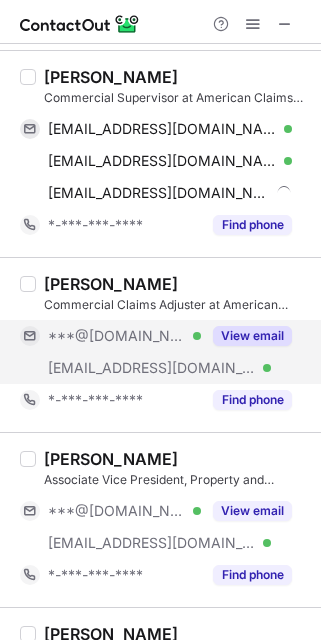 click on "***@gmail.com Verified" at bounding box center (110, 336) 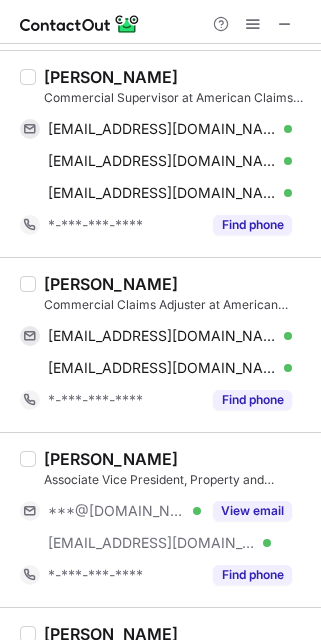 click on "Carolyn Bowers Associate Vice President, Property and Casualty at American Claims Management ***@msn.com Verified ***@acmclaims.com Verified View email *-***-***-**** Find phone" at bounding box center [172, 520] 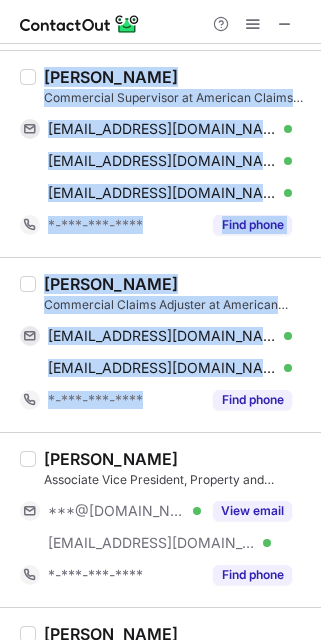 drag, startPoint x: 151, startPoint y: 412, endPoint x: 40, endPoint y: 82, distance: 348.16806 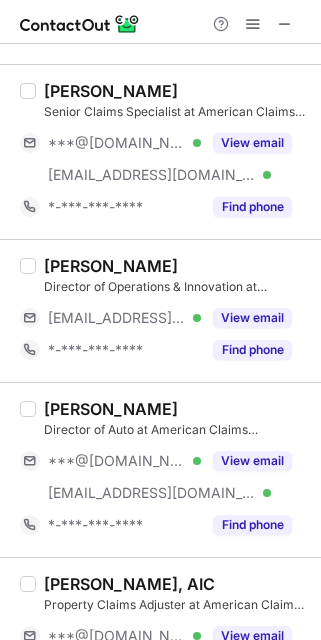scroll, scrollTop: 2317, scrollLeft: 0, axis: vertical 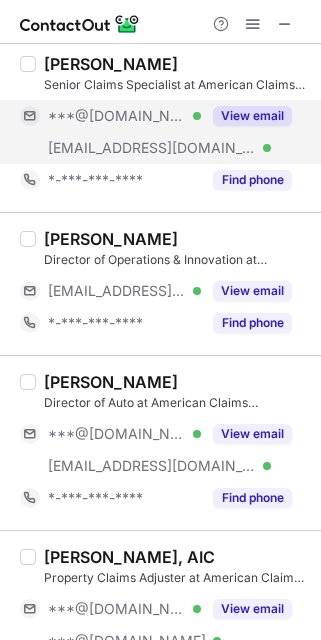 click on "***@acmclaims.com" at bounding box center [152, 148] 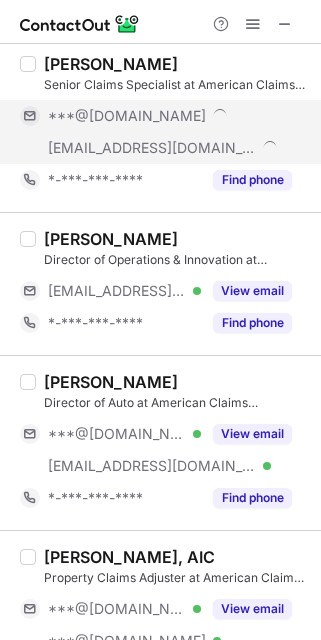 scroll, scrollTop: 2296, scrollLeft: 0, axis: vertical 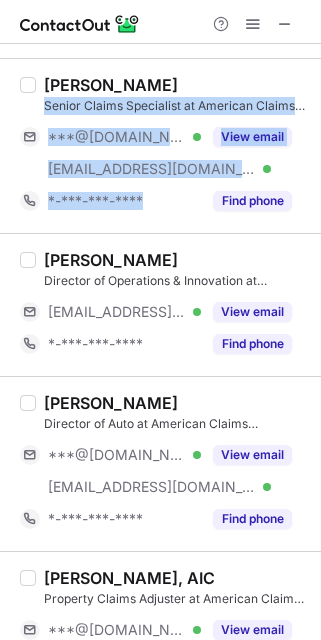 drag, startPoint x: 105, startPoint y: 219, endPoint x: 42, endPoint y: 92, distance: 141.76741 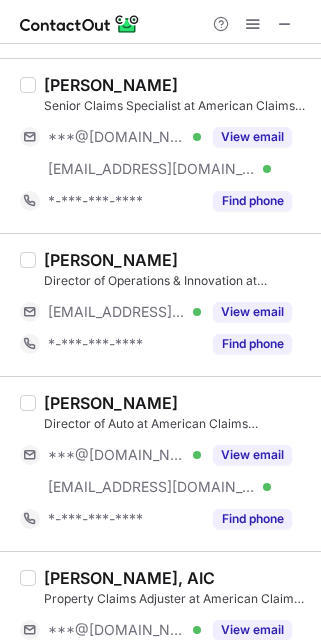 click on "Lindsey Hinchman Director of Operations & Innovation at American Claims Management ***@acmclaims.com Verified View email *-***-***-**** Find phone" at bounding box center (160, 304) 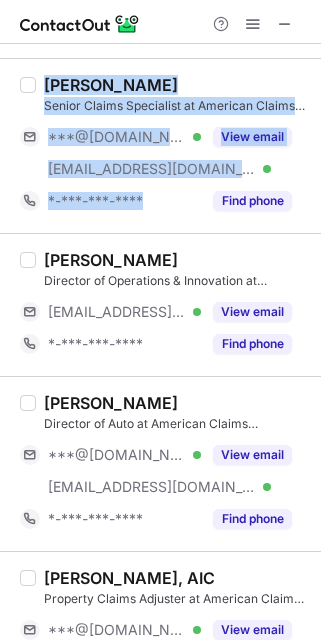 drag, startPoint x: 86, startPoint y: 225, endPoint x: 38, endPoint y: 75, distance: 157.49286 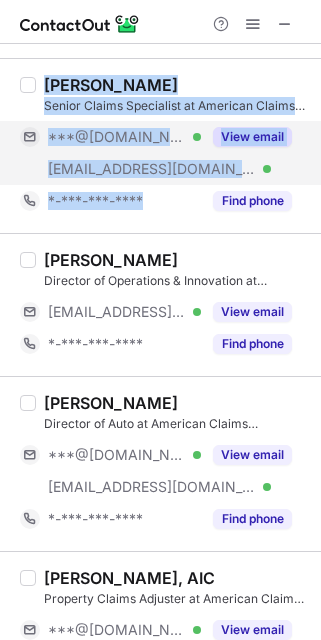 click on "View email" at bounding box center [252, 137] 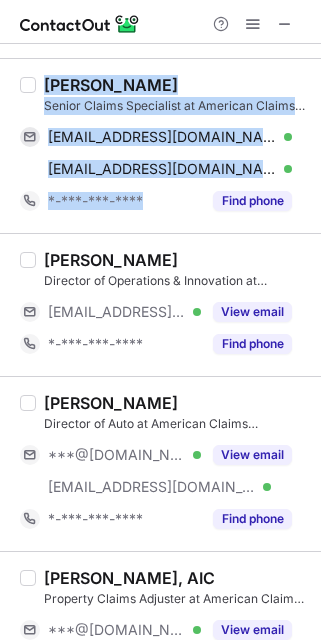 click on "Nickie Yang Senior Claims Specialist at American Claims Management luckiecharm7@gmail.com Verified Send email Copy nyang@acmclaims.com Verified Send email Copy *-***-***-**** Find phone" at bounding box center [160, 145] 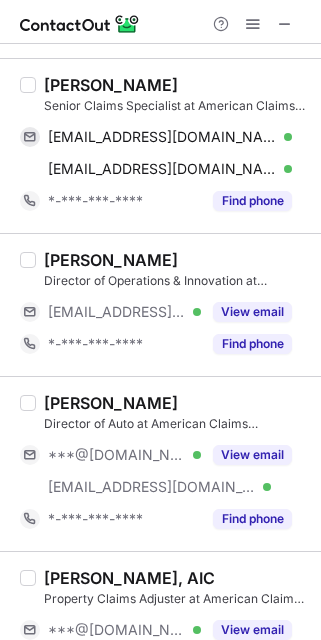 click on "Nickie Yang Senior Claims Specialist at American Claims Management luckiecharm7@gmail.com Verified Send email Copy nyang@acmclaims.com Verified Send email Copy *-***-***-**** Find phone" at bounding box center [160, 145] 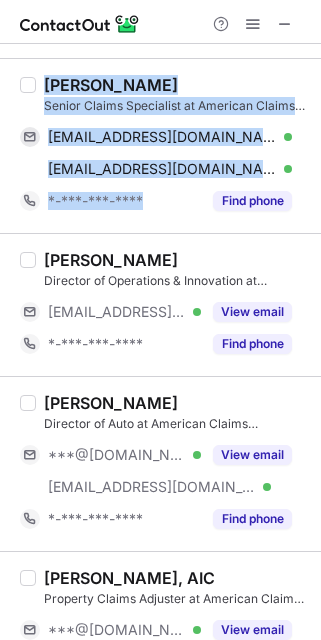 drag, startPoint x: 142, startPoint y: 213, endPoint x: 46, endPoint y: 89, distance: 156.81836 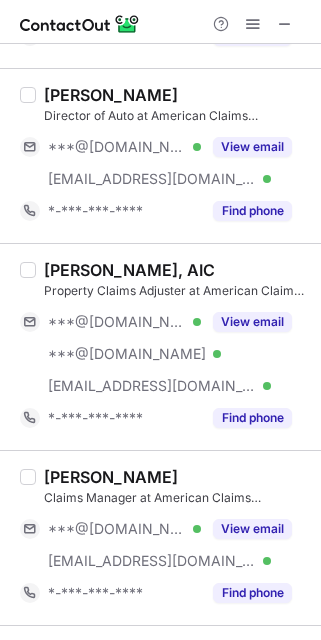 scroll, scrollTop: 2605, scrollLeft: 0, axis: vertical 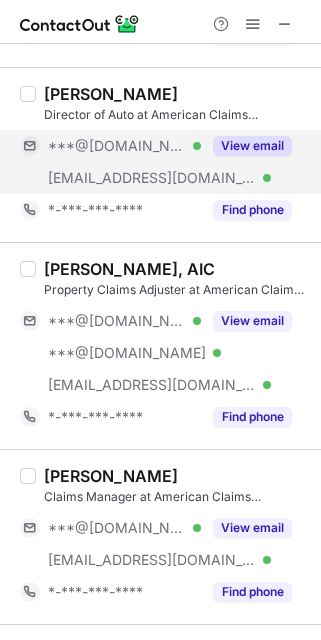 click on "***@gmail.com Verified" at bounding box center (110, 146) 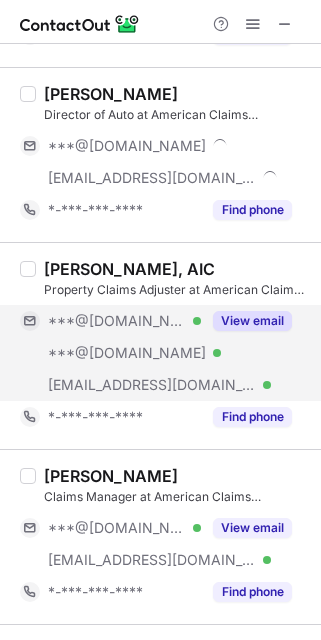 click on "***@gmail.com" at bounding box center (117, 321) 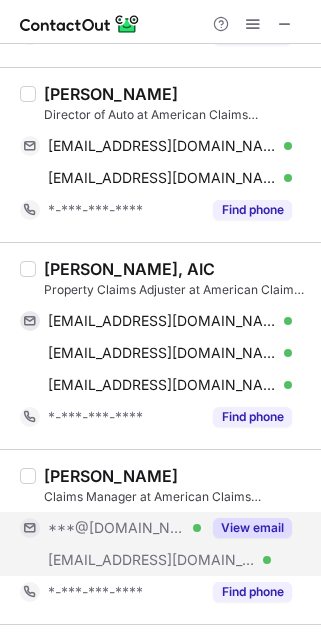 click on "***@acmclaims.com Verified" at bounding box center [110, 560] 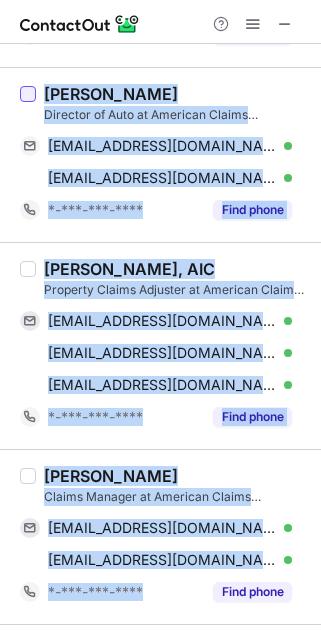drag, startPoint x: 130, startPoint y: 604, endPoint x: 22, endPoint y: 93, distance: 522.2882 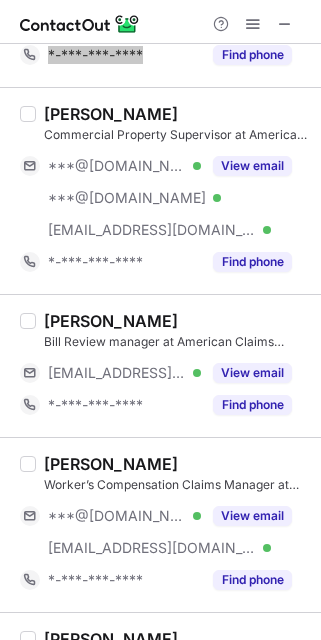 scroll, scrollTop: 3163, scrollLeft: 0, axis: vertical 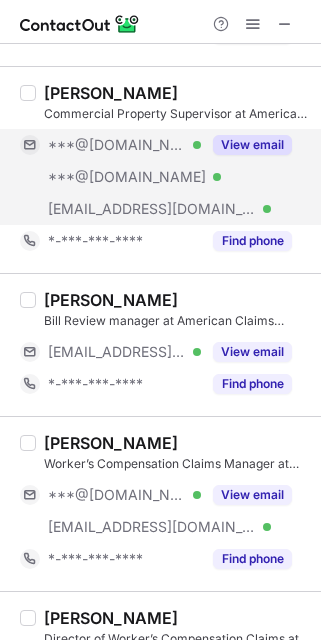 click on "***@yahoo.com Verified" at bounding box center (110, 177) 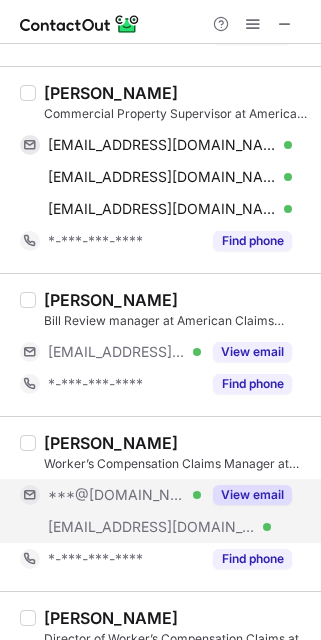 click on "***@acmclaims.com Verified" at bounding box center [110, 527] 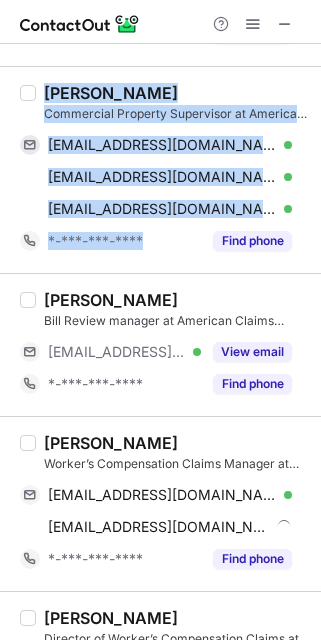 drag, startPoint x: 119, startPoint y: 260, endPoint x: 47, endPoint y: 94, distance: 180.94199 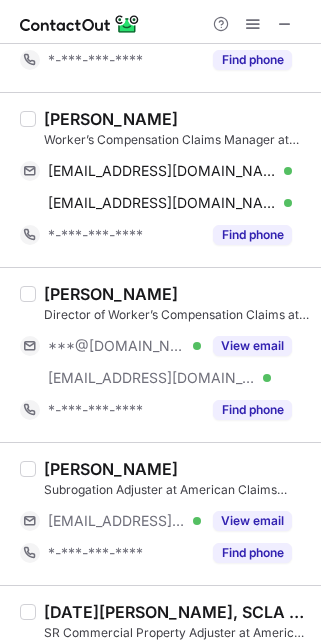 scroll, scrollTop: 3510, scrollLeft: 0, axis: vertical 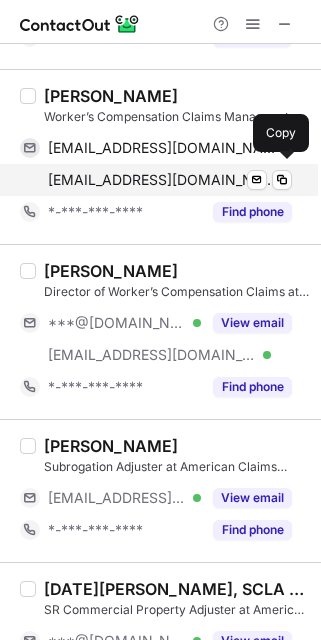 click on "khicks@acmclaims.com Verified Send email Copy" at bounding box center (156, 180) 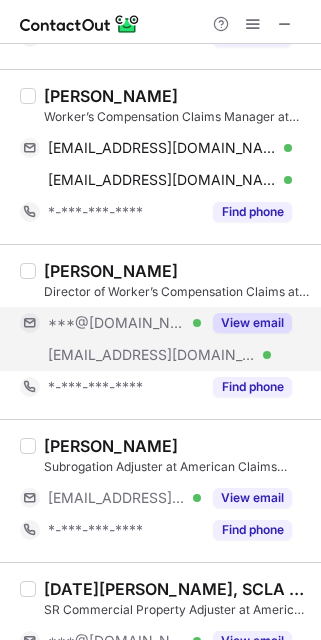 click on "***@gmail.com" at bounding box center (117, 323) 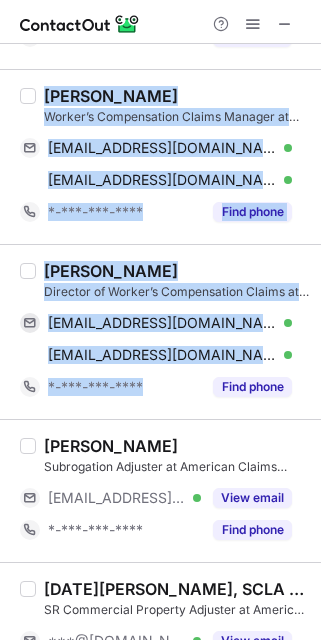 drag, startPoint x: 151, startPoint y: 401, endPoint x: 37, endPoint y: 87, distance: 334.0539 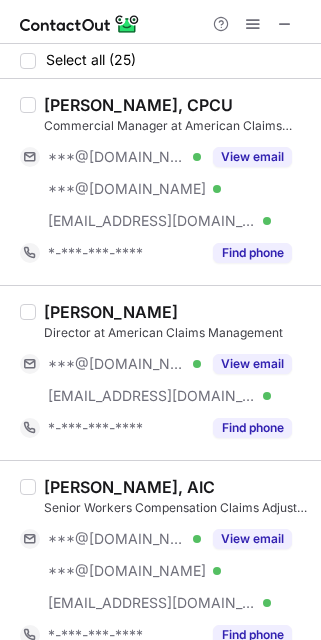 scroll, scrollTop: 0, scrollLeft: 0, axis: both 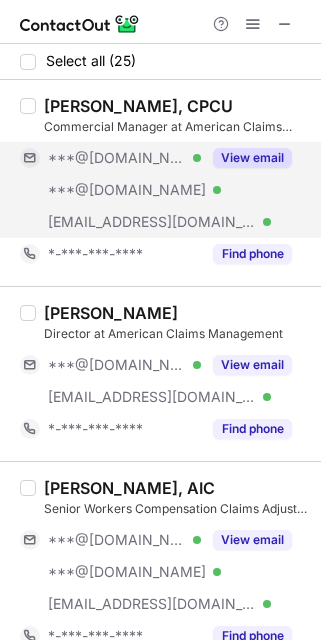 click on "***@yahoo.com" at bounding box center (127, 190) 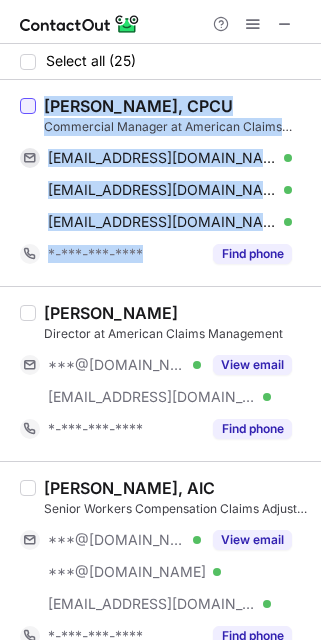 drag, startPoint x: 129, startPoint y: 282, endPoint x: 33, endPoint y: 109, distance: 197.85095 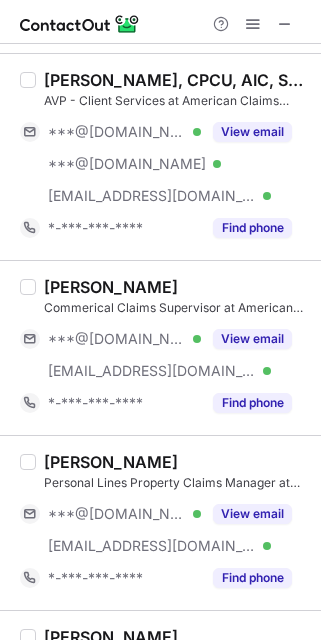 scroll, scrollTop: 900, scrollLeft: 0, axis: vertical 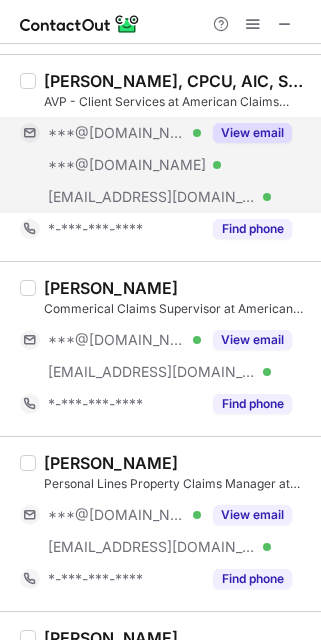 click on "***@gmail.com" at bounding box center (127, 165) 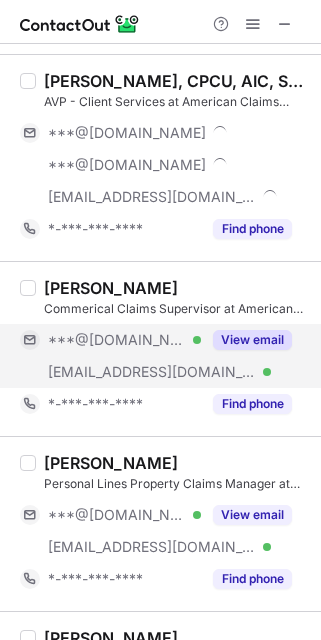 click on "***@gmail.com" at bounding box center (117, 340) 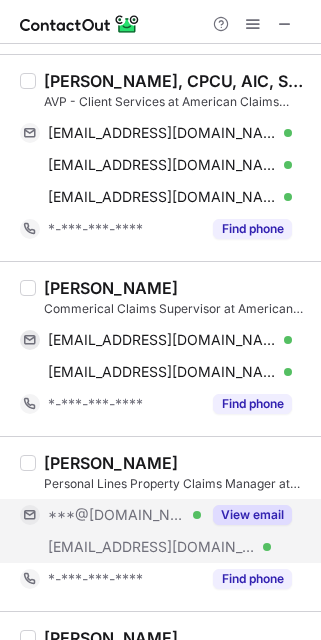 click on "***@gmail.com" at bounding box center [117, 515] 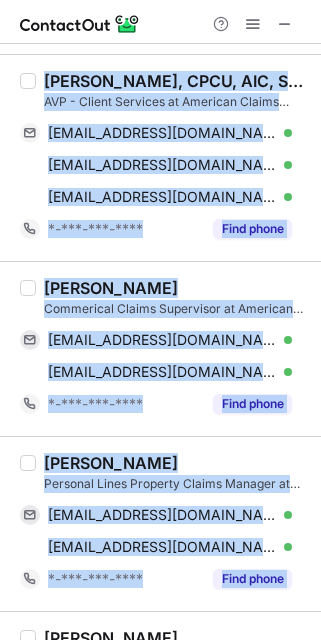 drag, startPoint x: 121, startPoint y: 616, endPoint x: 39, endPoint y: 73, distance: 549.1566 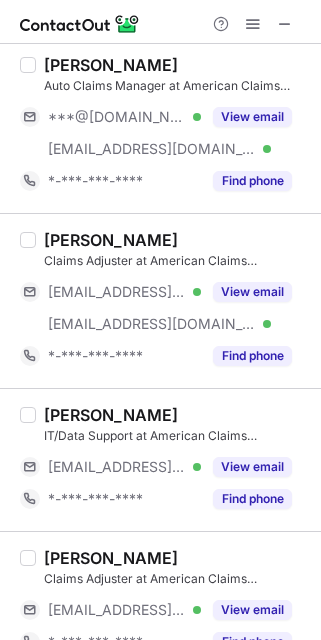 scroll, scrollTop: 1864, scrollLeft: 0, axis: vertical 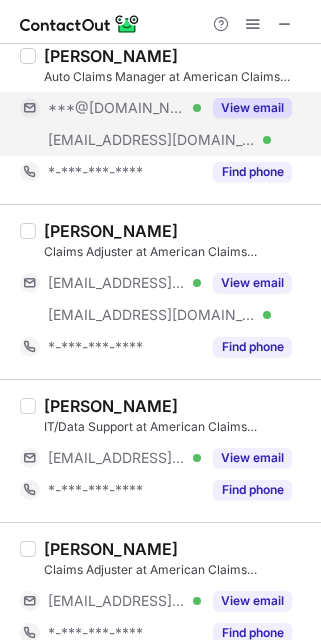 click on "***@acmclaims.com Verified" at bounding box center (110, 140) 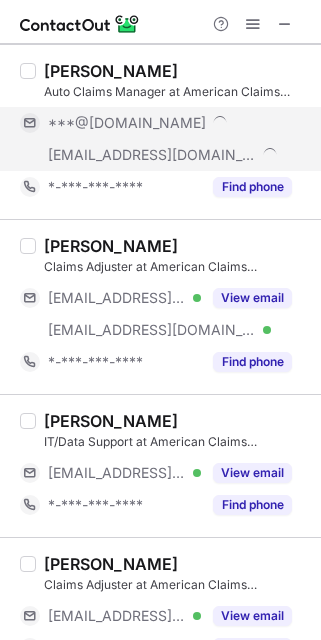 scroll, scrollTop: 1837, scrollLeft: 0, axis: vertical 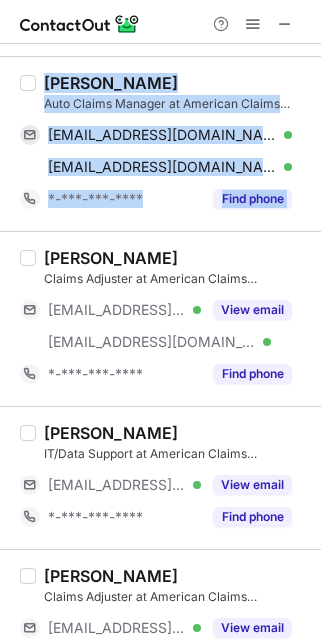 drag, startPoint x: 98, startPoint y: 232, endPoint x: 47, endPoint y: 86, distance: 154.65121 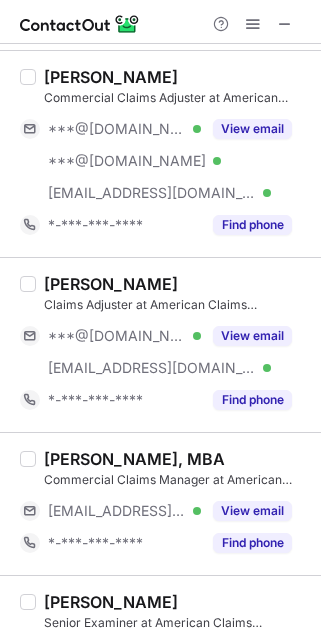 scroll, scrollTop: 2905, scrollLeft: 0, axis: vertical 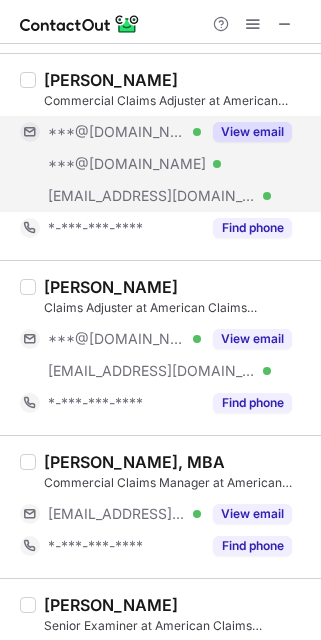 click on "***@gmail.com Verified" at bounding box center (110, 164) 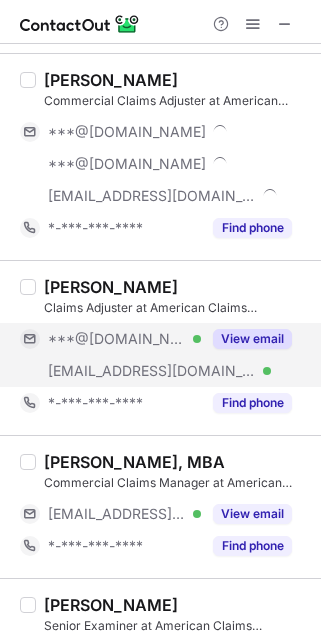 click on "***@acmclaims.com Verified" at bounding box center (110, 371) 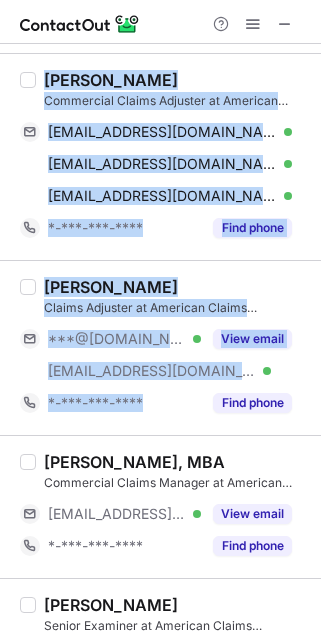 drag, startPoint x: 133, startPoint y: 407, endPoint x: 34, endPoint y: 61, distance: 359.8847 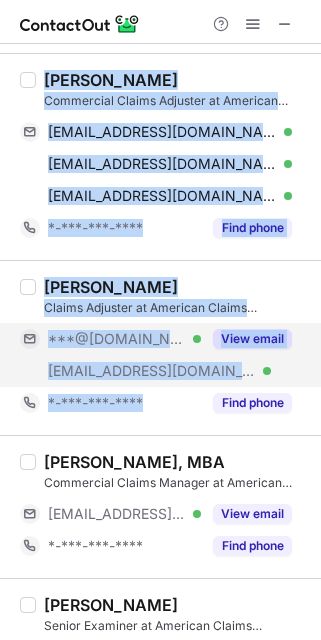 click on "View email" at bounding box center [252, 339] 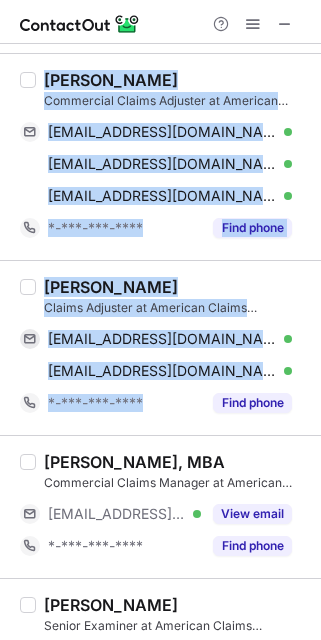 click on "Alexandra McLean Claims Adjuster at American Claims Management allynmclean@gmail.com Verified Send email Copy amclean@acmclaims.com Verified Send email Copy *-***-***-**** Find phone" at bounding box center (160, 347) 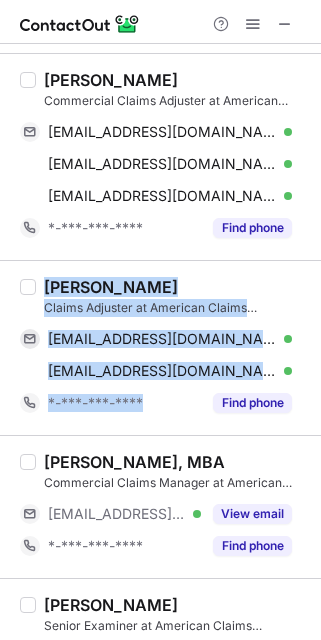 drag, startPoint x: 163, startPoint y: 389, endPoint x: 36, endPoint y: 275, distance: 170.66048 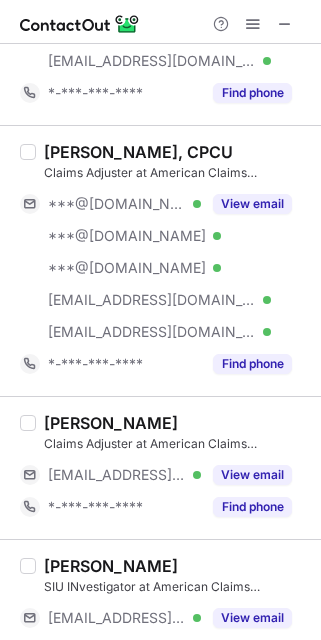 scroll, scrollTop: 3721, scrollLeft: 0, axis: vertical 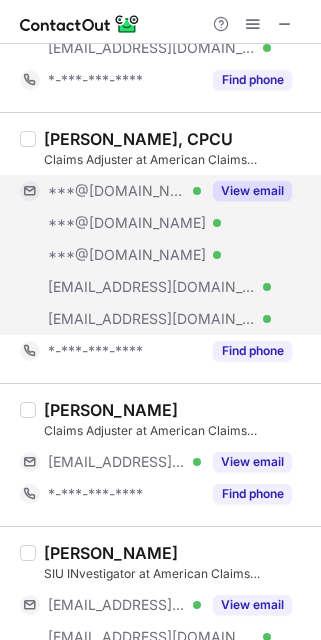 click on "***@gmail.com Verified" at bounding box center [110, 255] 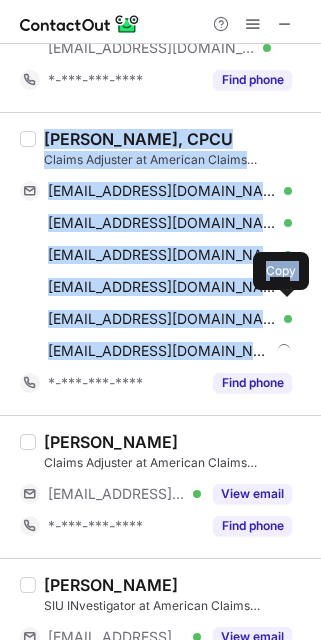 drag, startPoint x: 124, startPoint y: 366, endPoint x: 44, endPoint y: 116, distance: 262.4881 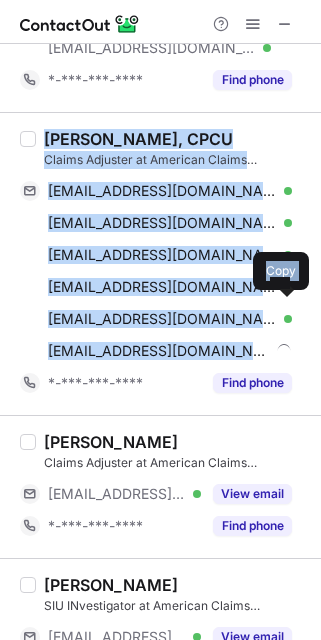 click on "Omar Rodriguez, CPCU Claims Adjuster at American Claims Management felipemelchor@gmail.com Verified Send email Copy omarxguez@gmail.com Verified Send email Copy jennifervigil775@gmail.com Verified Send email Copy omarrodriguez@mail.com Verified Send email Copy orodriguez@epix.net Verified Send email Copy orodriguez@acmclaims.com Send email Copy *-***-***-**** Find phone" at bounding box center (160, 263) 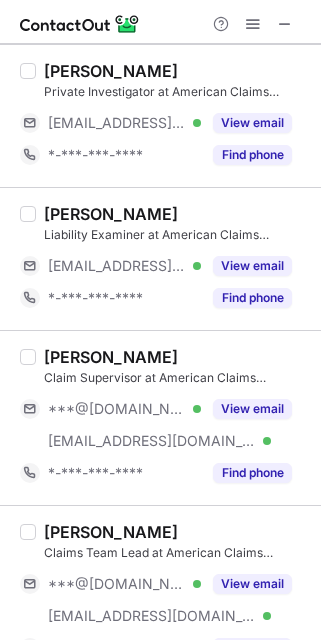 scroll, scrollTop: 0, scrollLeft: 0, axis: both 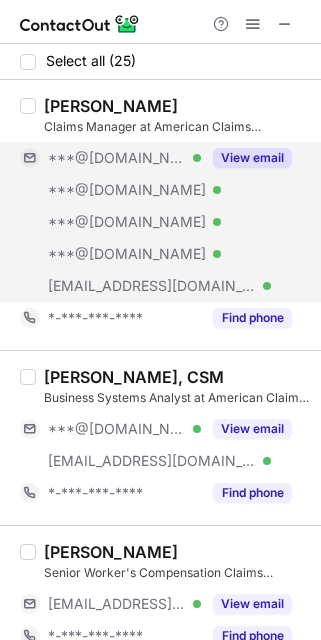 click on "***@gmail.com" at bounding box center (127, 190) 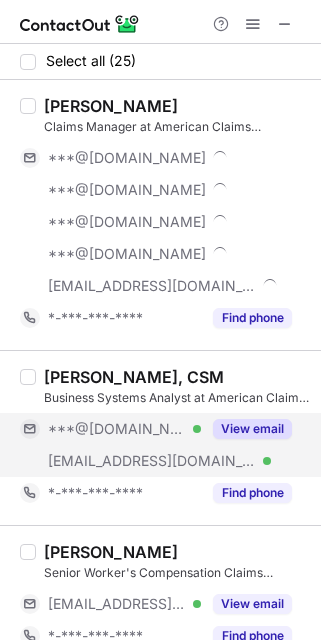 click on "***@acmclaims.com" at bounding box center [152, 461] 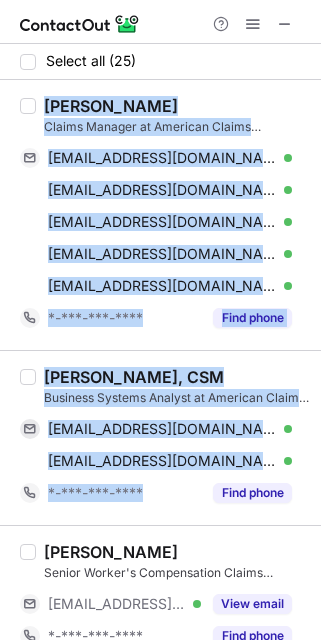 drag, startPoint x: 132, startPoint y: 508, endPoint x: 26, endPoint y: 126, distance: 396.4341 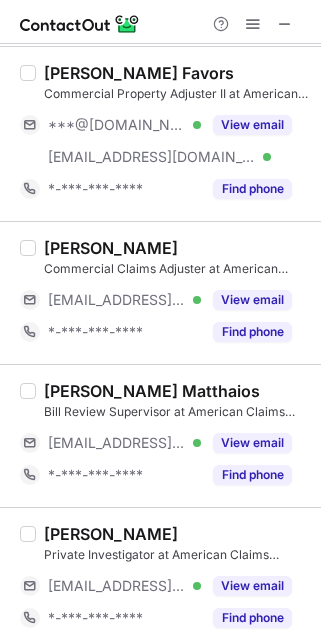 scroll, scrollTop: 811, scrollLeft: 0, axis: vertical 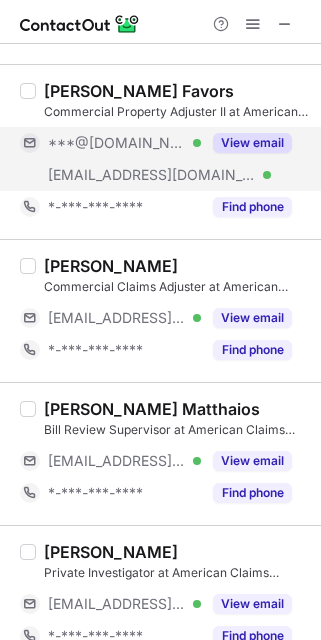 click on "***@acmclaims.com Verified" at bounding box center (110, 175) 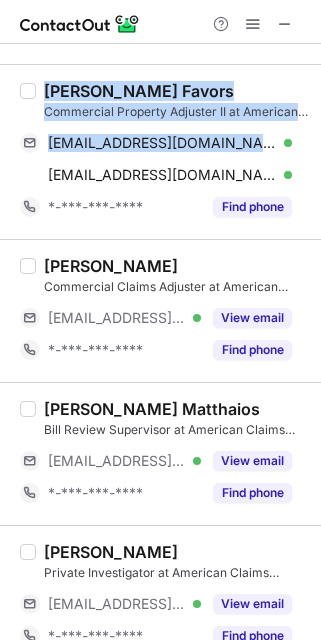 drag, startPoint x: 245, startPoint y: 152, endPoint x: 126, endPoint y: 75, distance: 141.7392 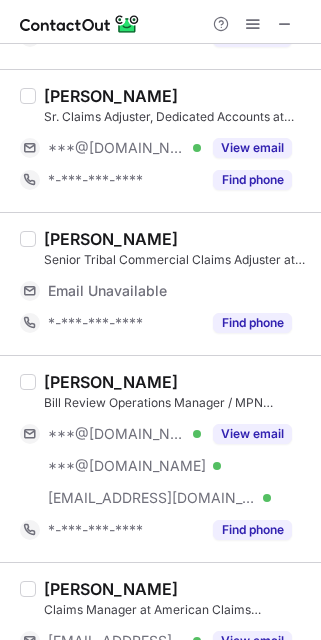 scroll, scrollTop: 0, scrollLeft: 0, axis: both 